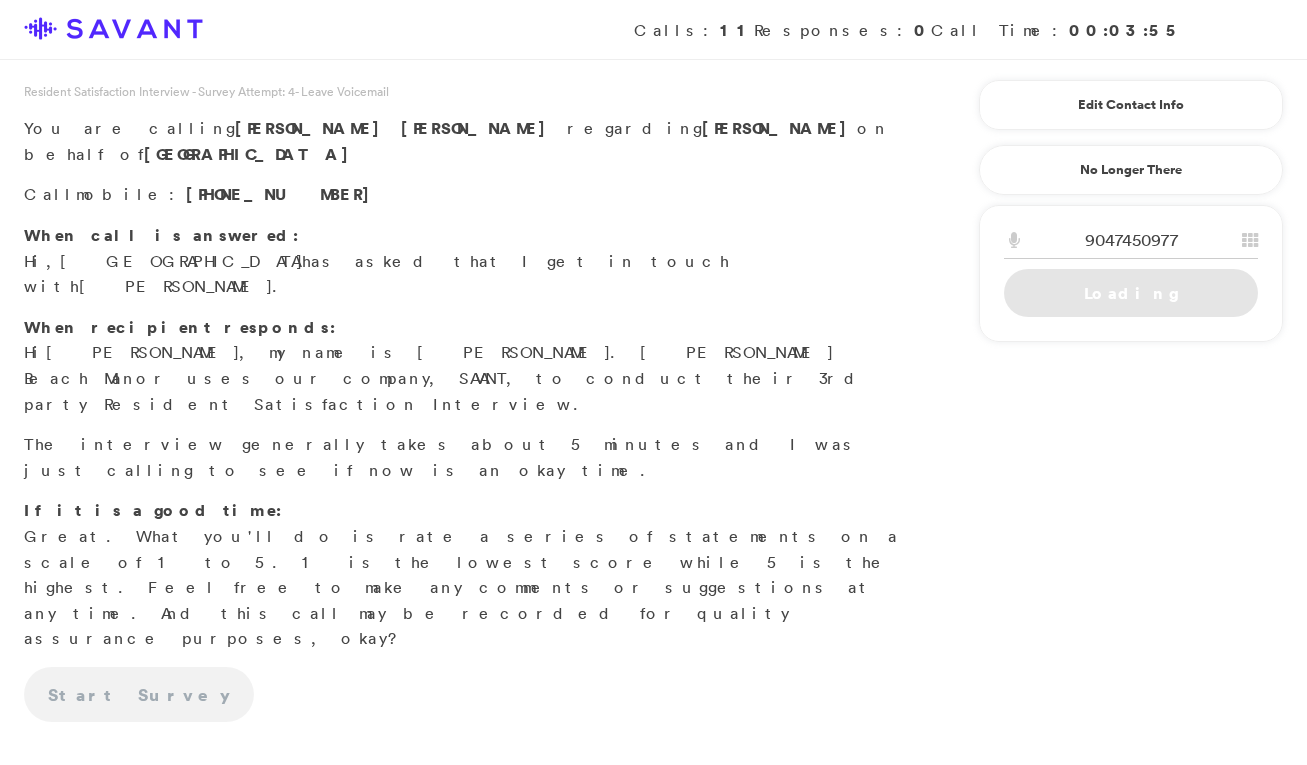 scroll, scrollTop: 0, scrollLeft: 0, axis: both 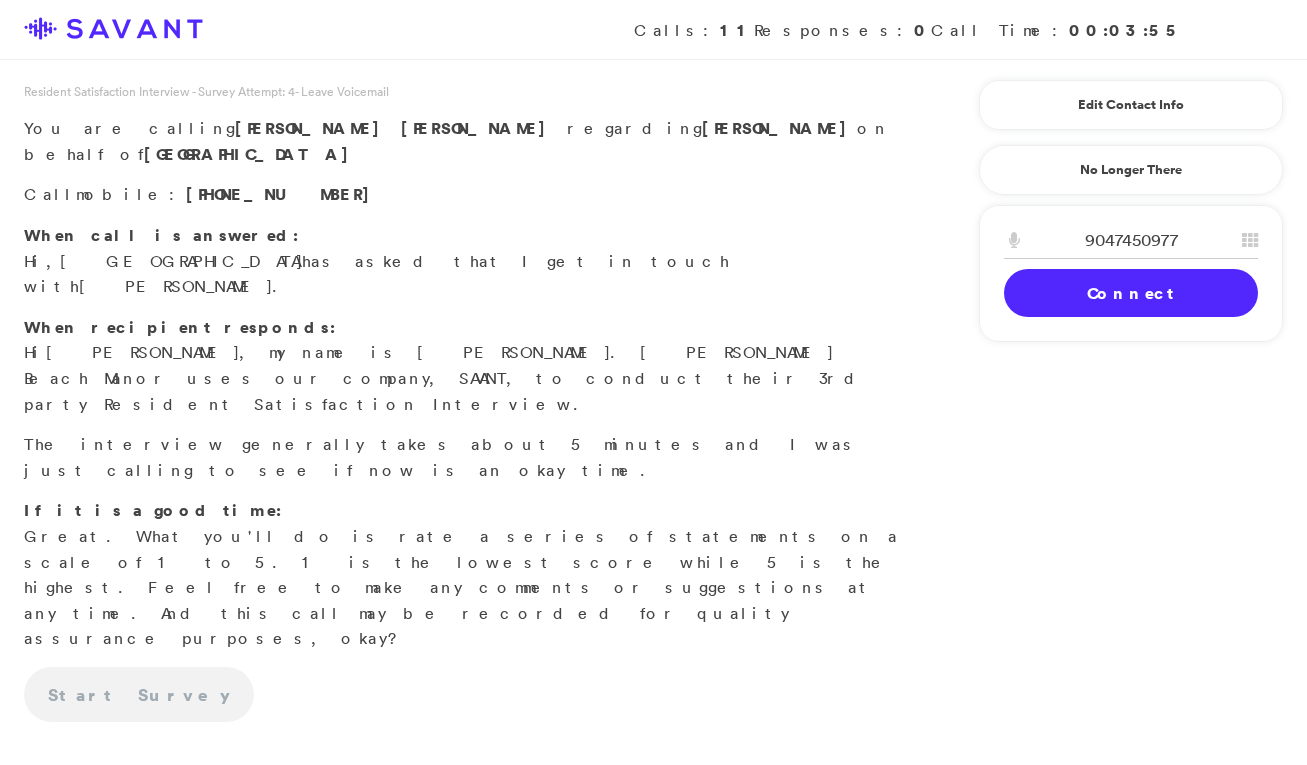 click on "Connect" at bounding box center (1131, 293) 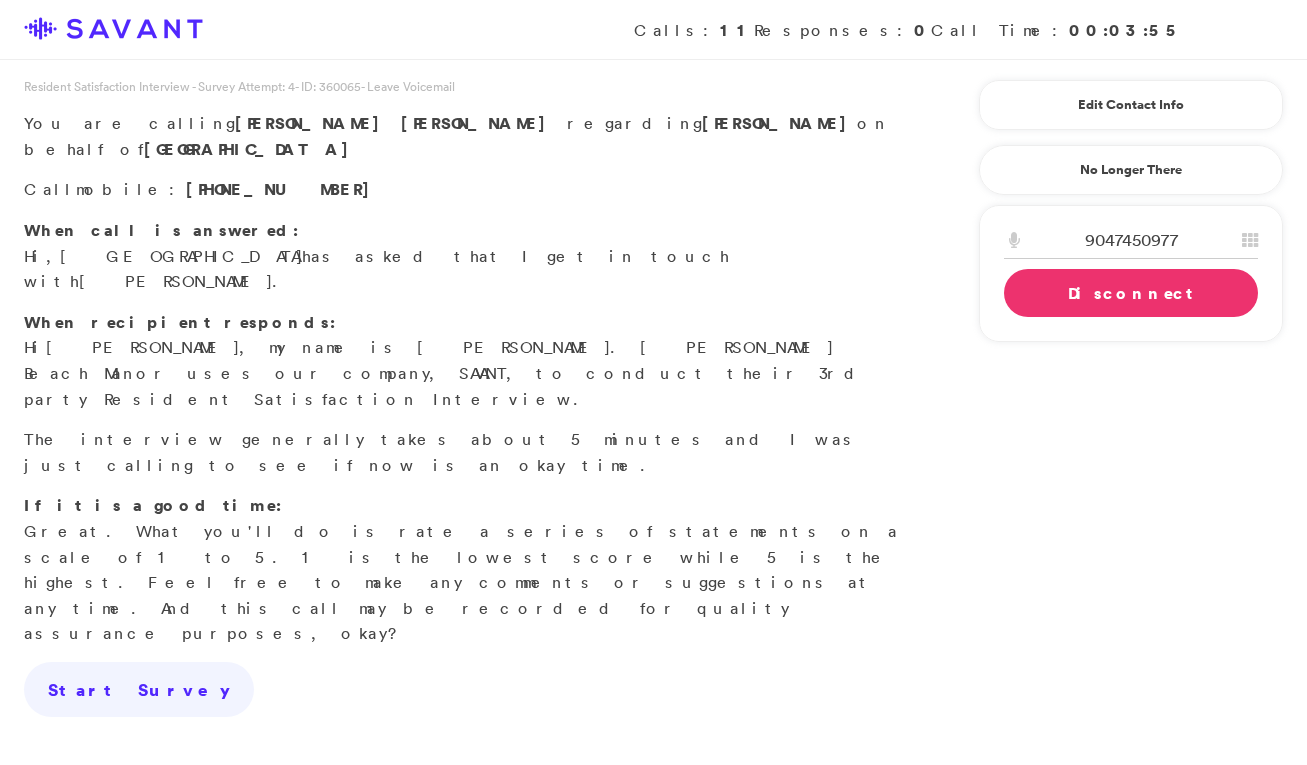 scroll, scrollTop: 0, scrollLeft: 0, axis: both 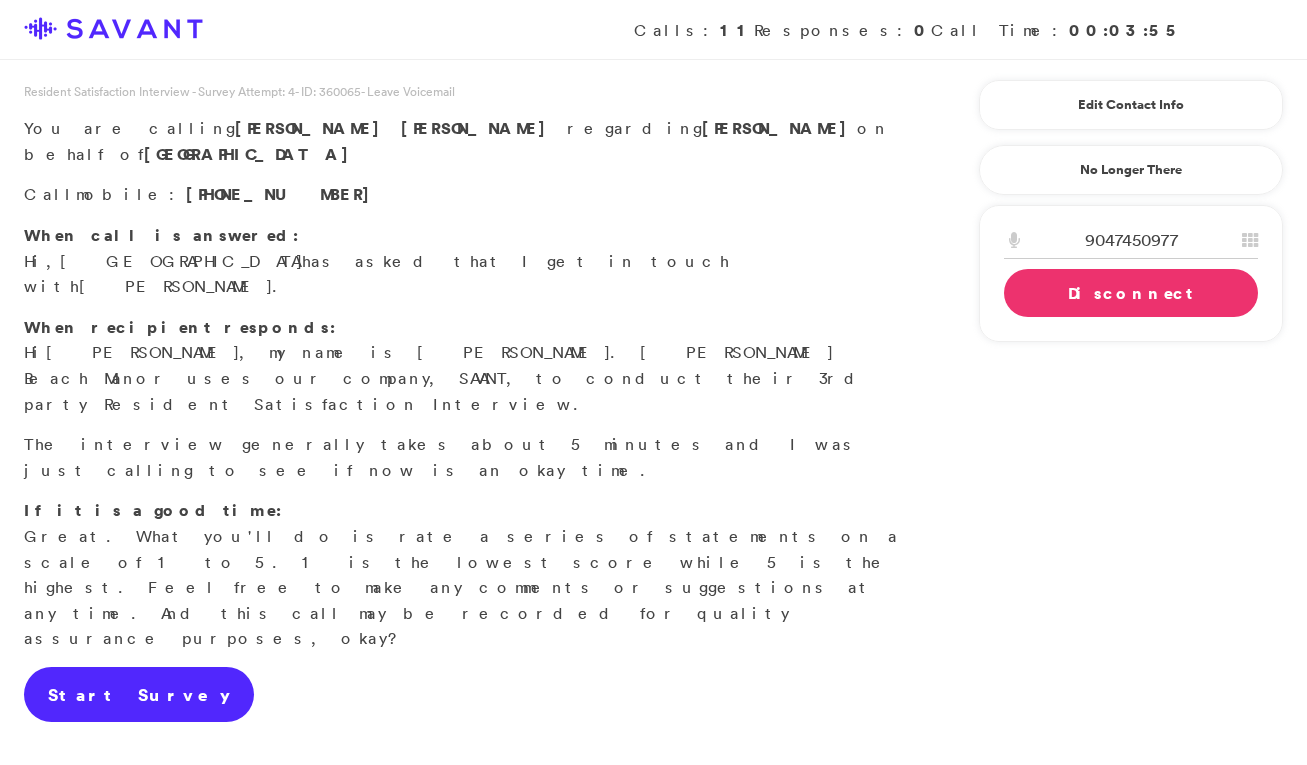 click on "Start Survey" at bounding box center [139, 695] 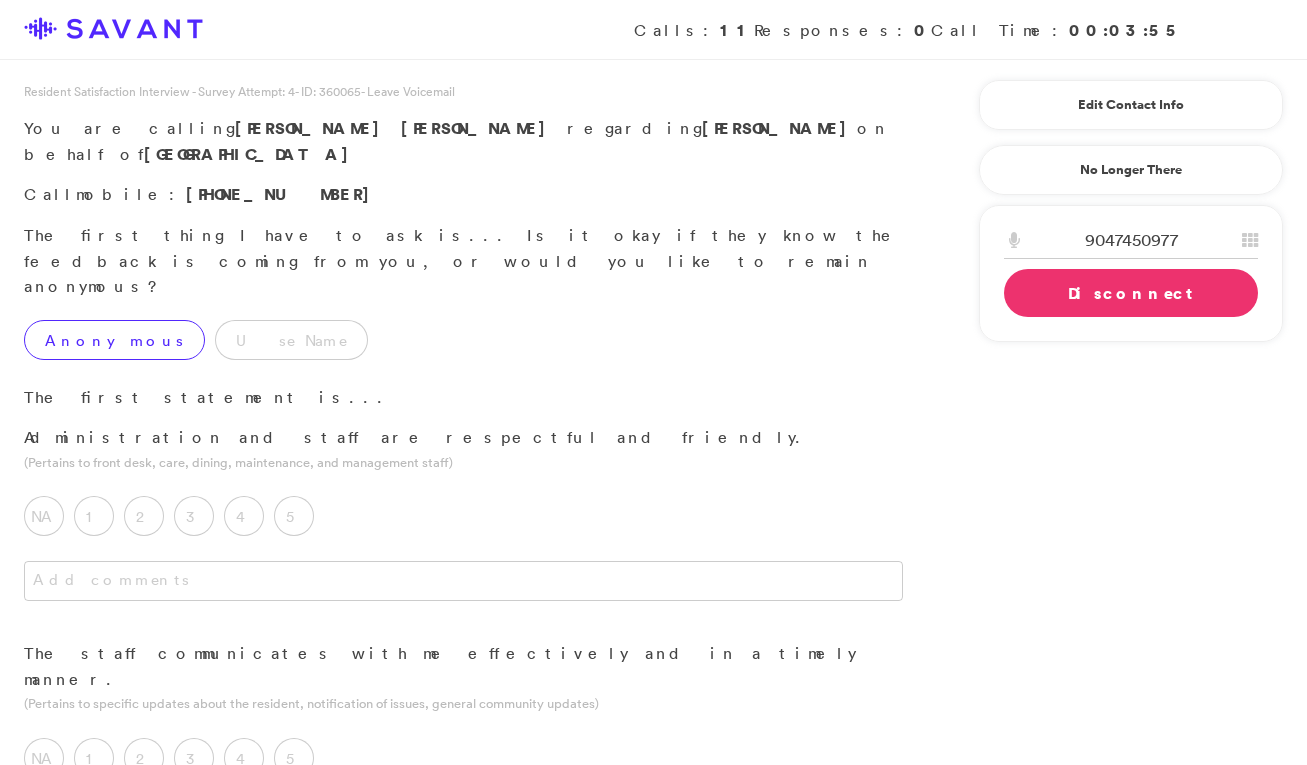 click on "Anonymous" at bounding box center [114, 340] 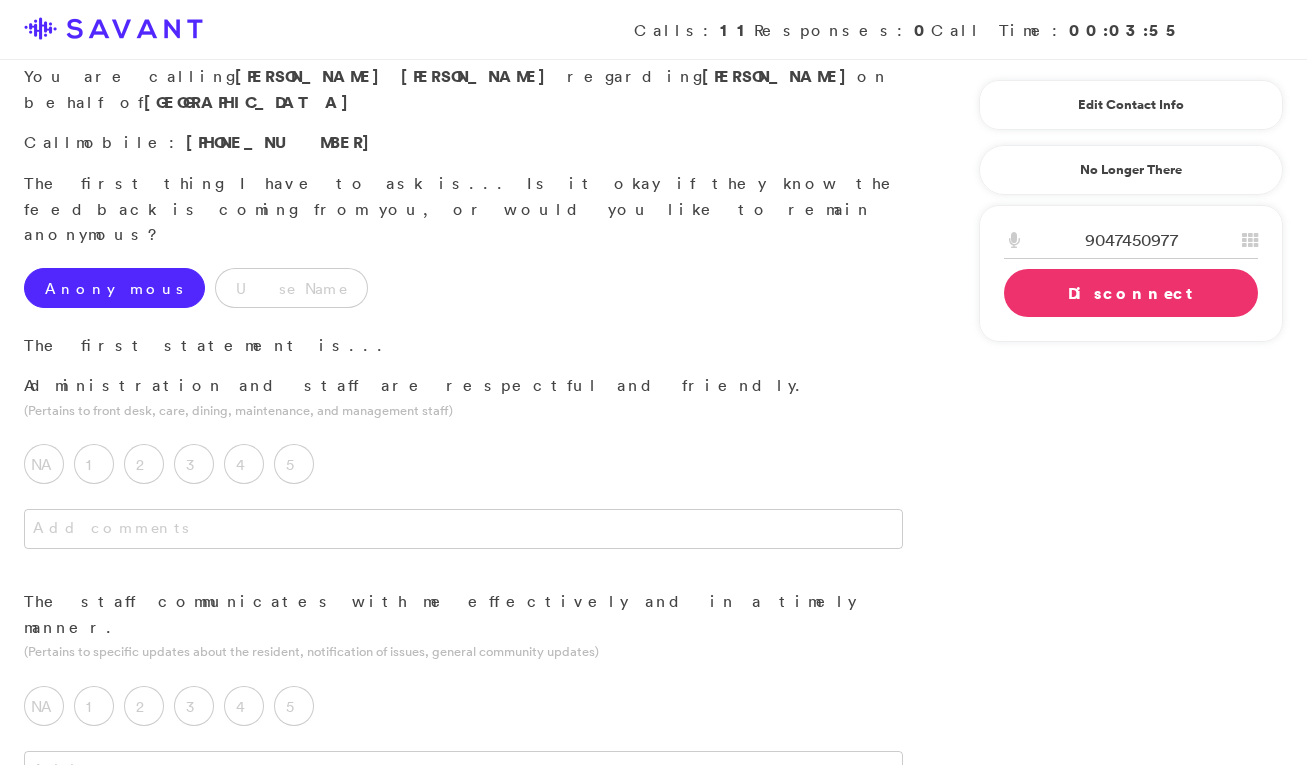 scroll, scrollTop: 60, scrollLeft: 0, axis: vertical 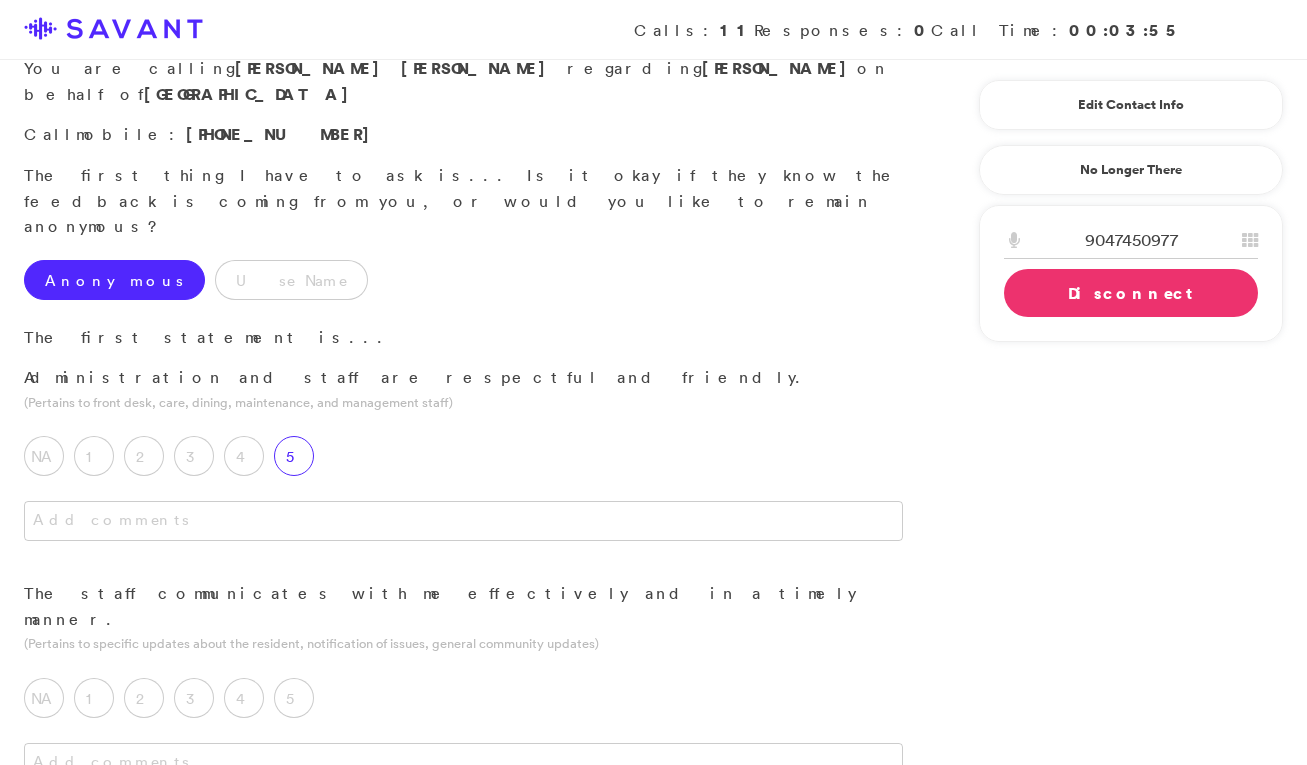 click on "5" at bounding box center [294, 456] 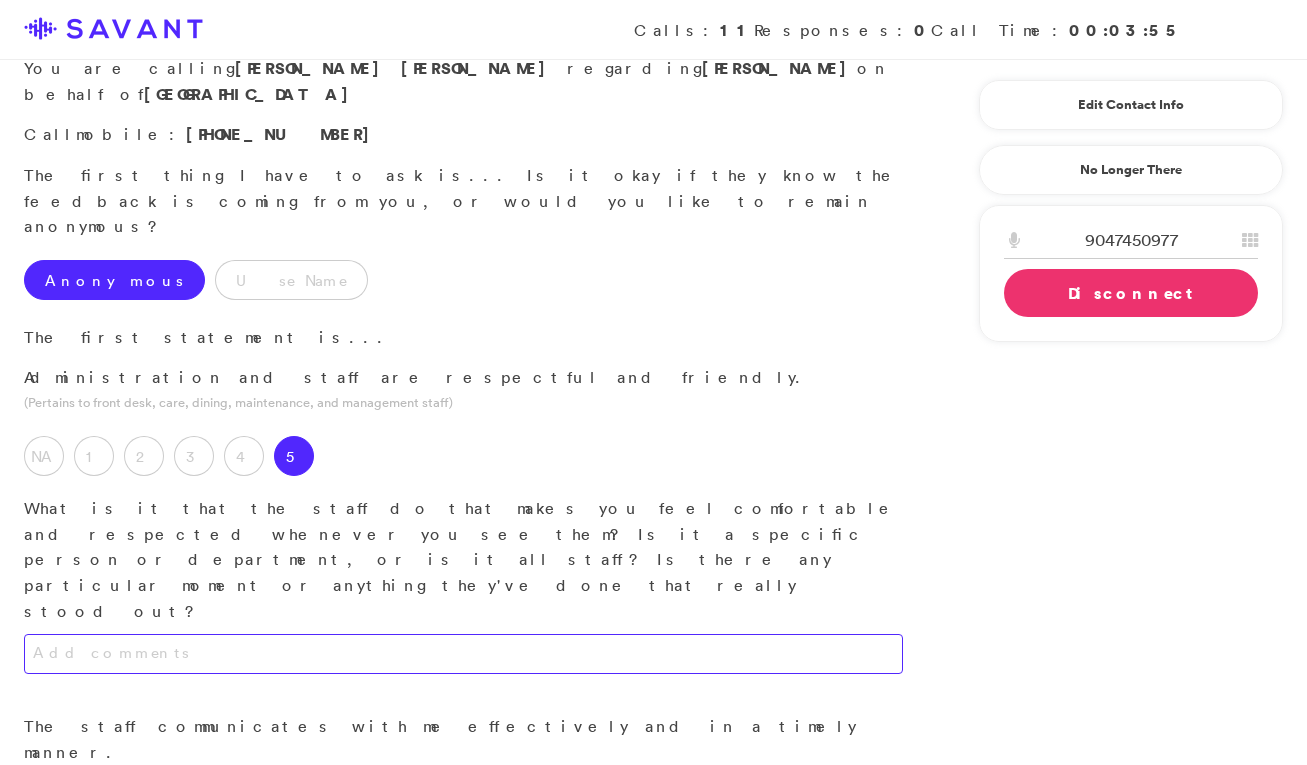 click at bounding box center [463, 654] 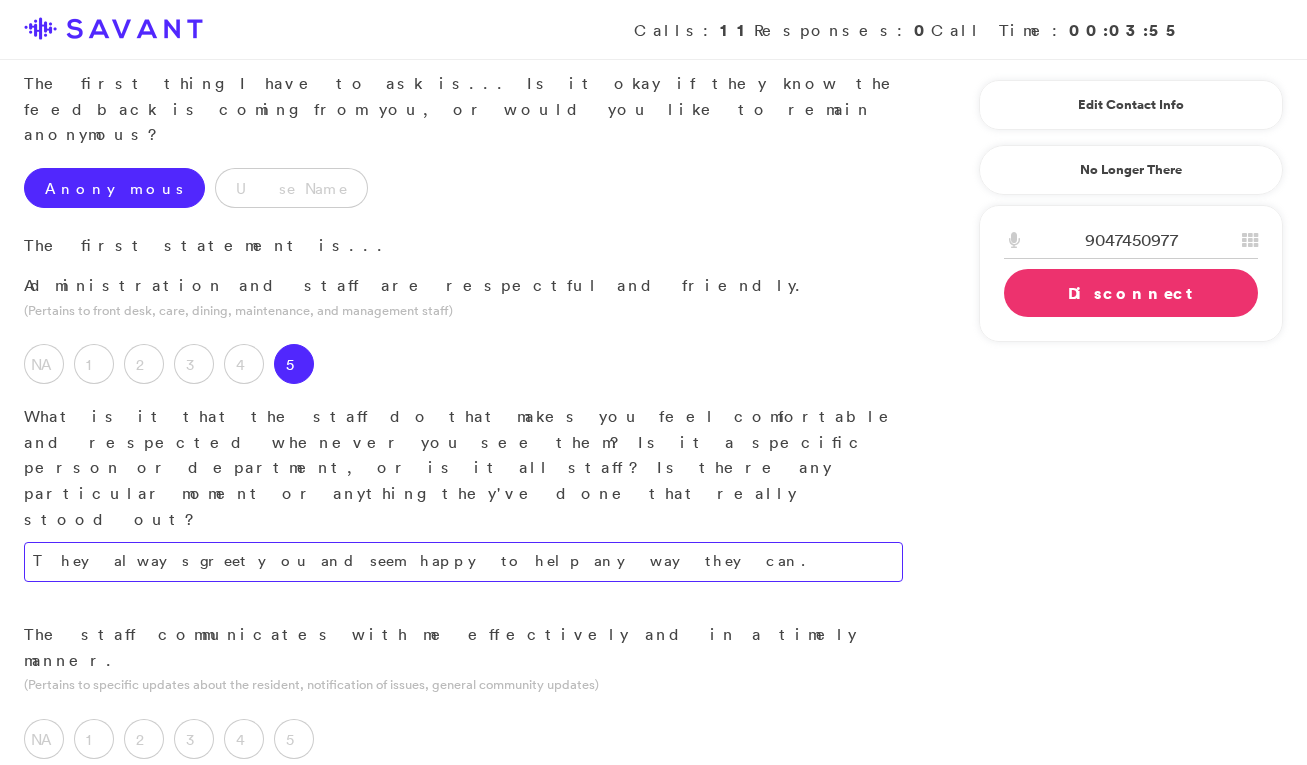 scroll, scrollTop: 188, scrollLeft: 0, axis: vertical 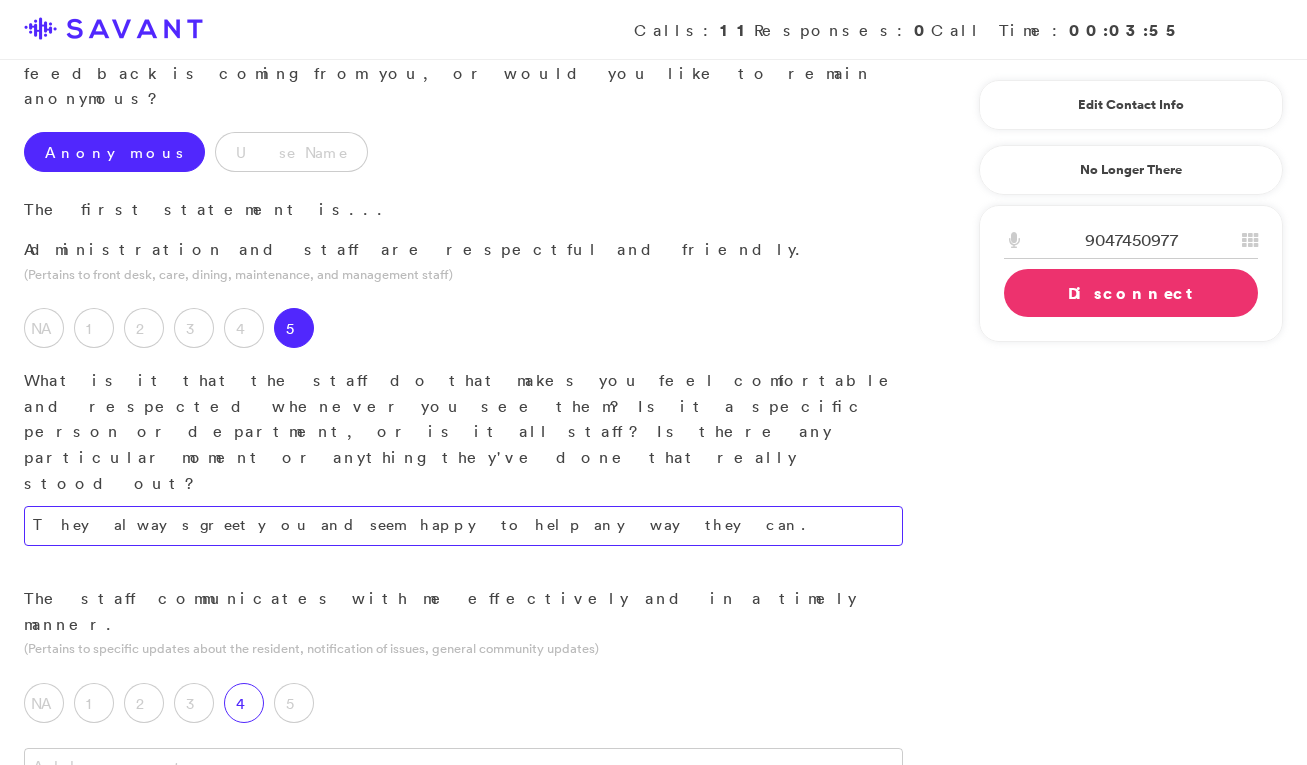 type on "They always greet you and seem happy to help any way they can." 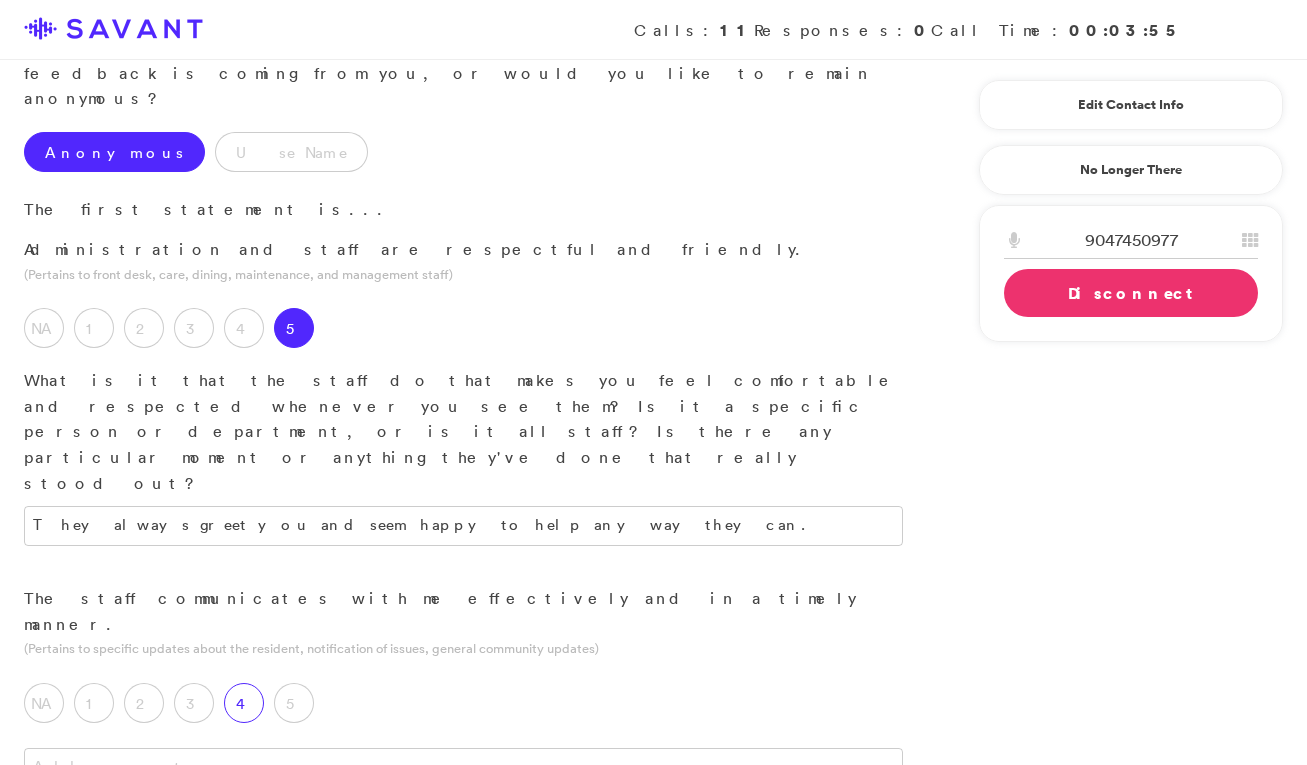 click on "4" at bounding box center [244, 703] 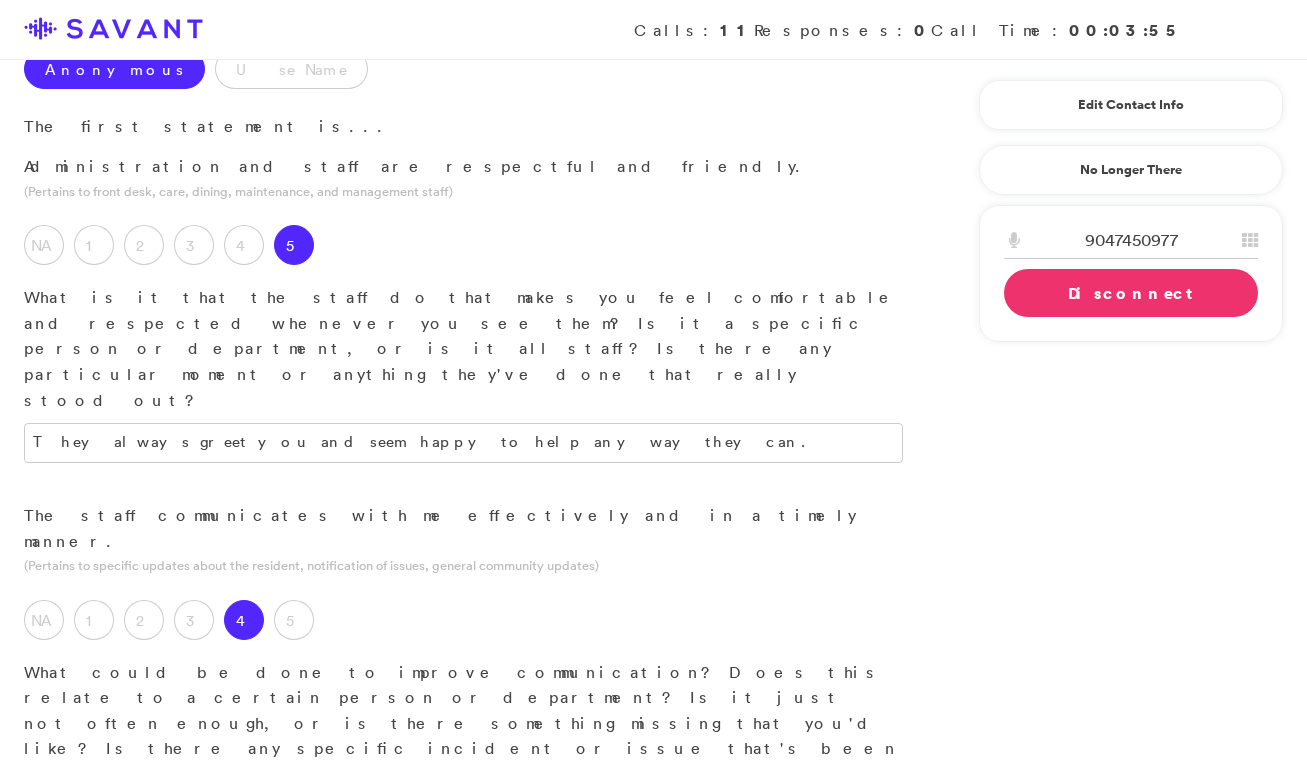 scroll, scrollTop: 356, scrollLeft: 0, axis: vertical 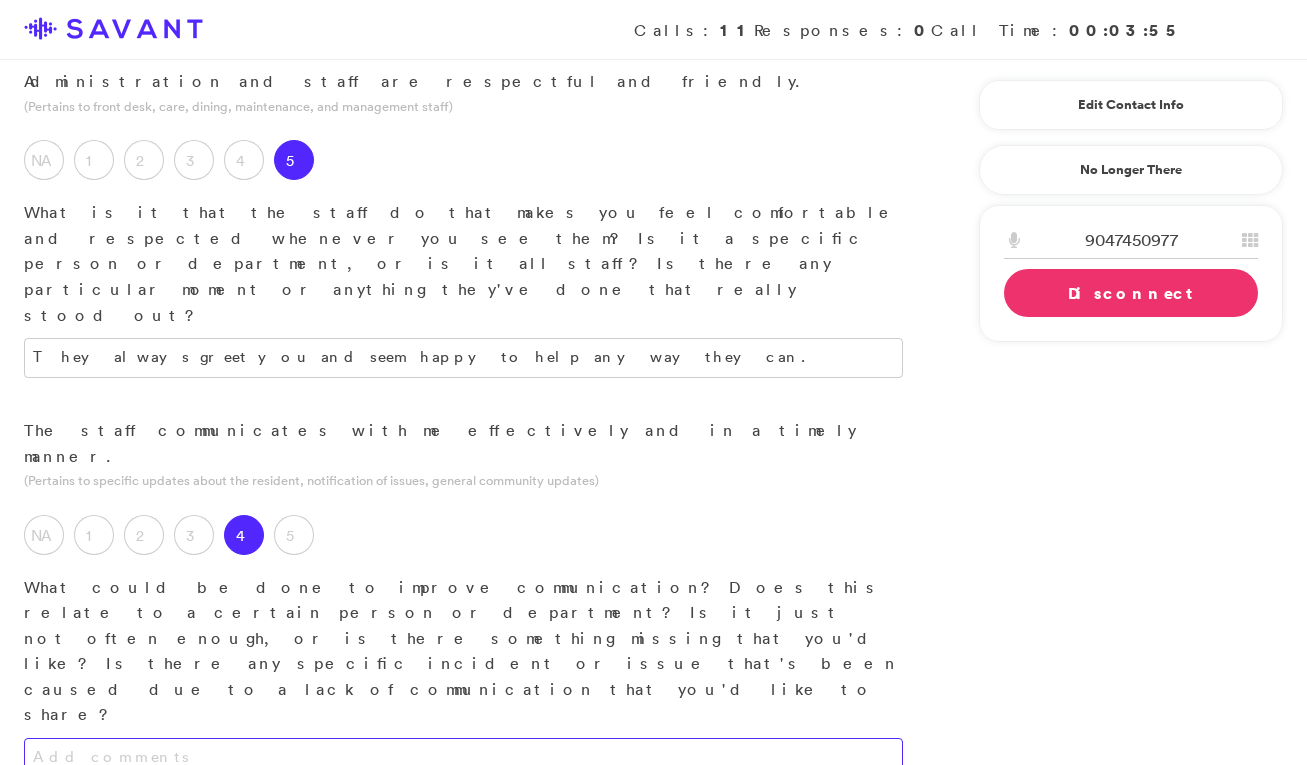 click at bounding box center [463, 758] 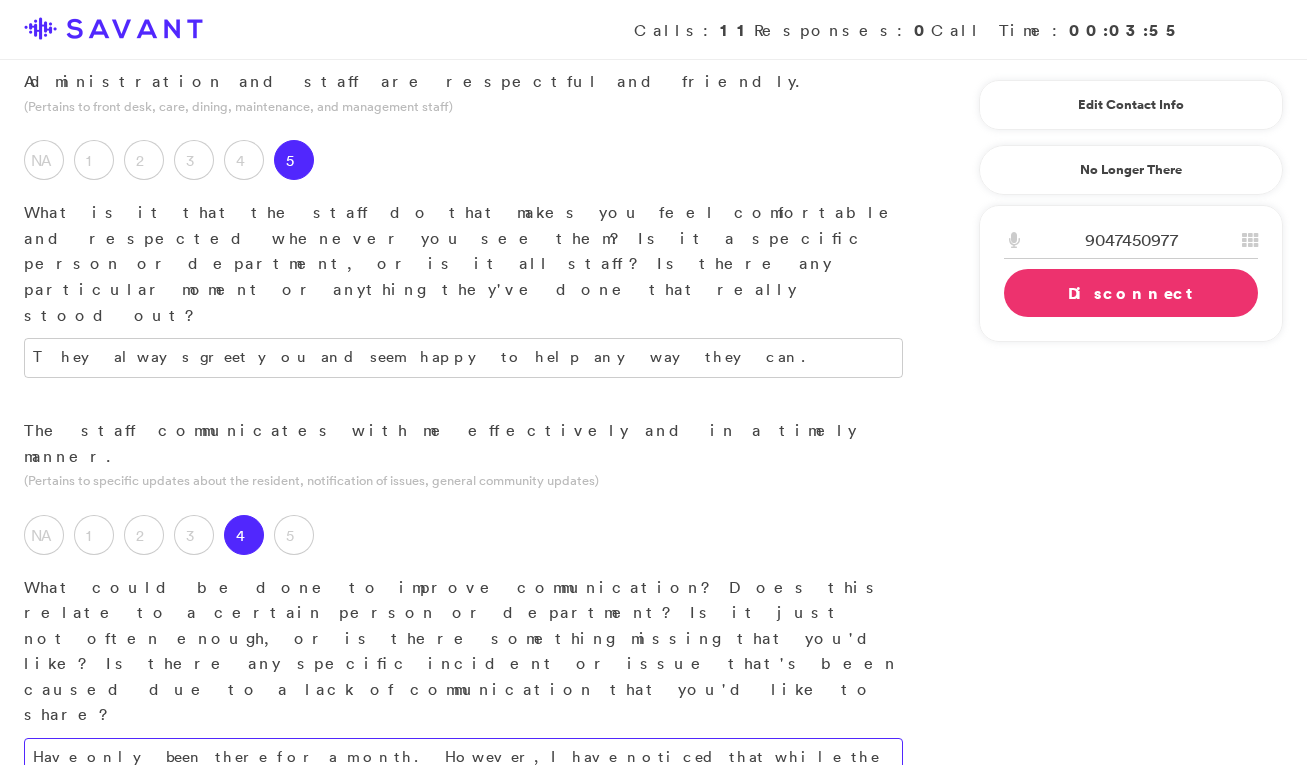 click on "Have only been there for a month. However, I have noticed that while the responses are timely, they tend to withhold important information that I find myself having to follow up with them about." at bounding box center (463, 766) 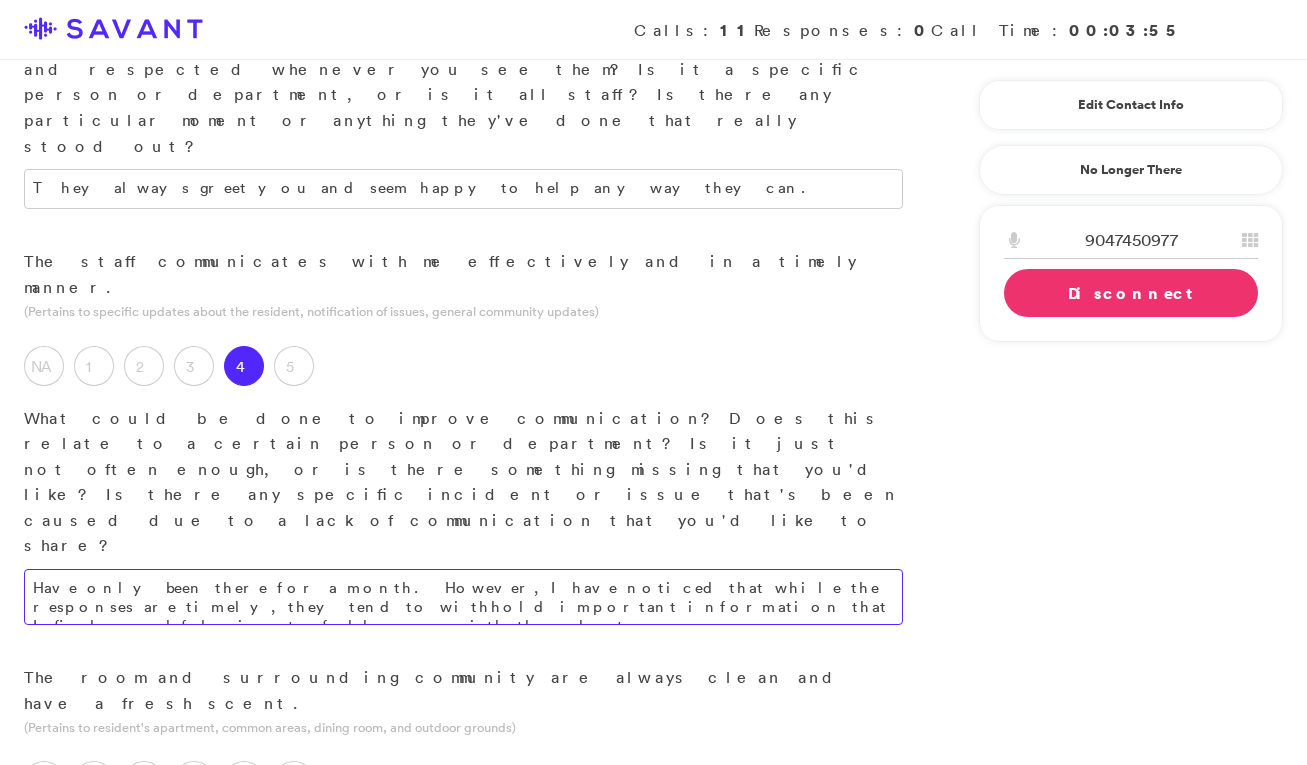 scroll, scrollTop: 528, scrollLeft: 0, axis: vertical 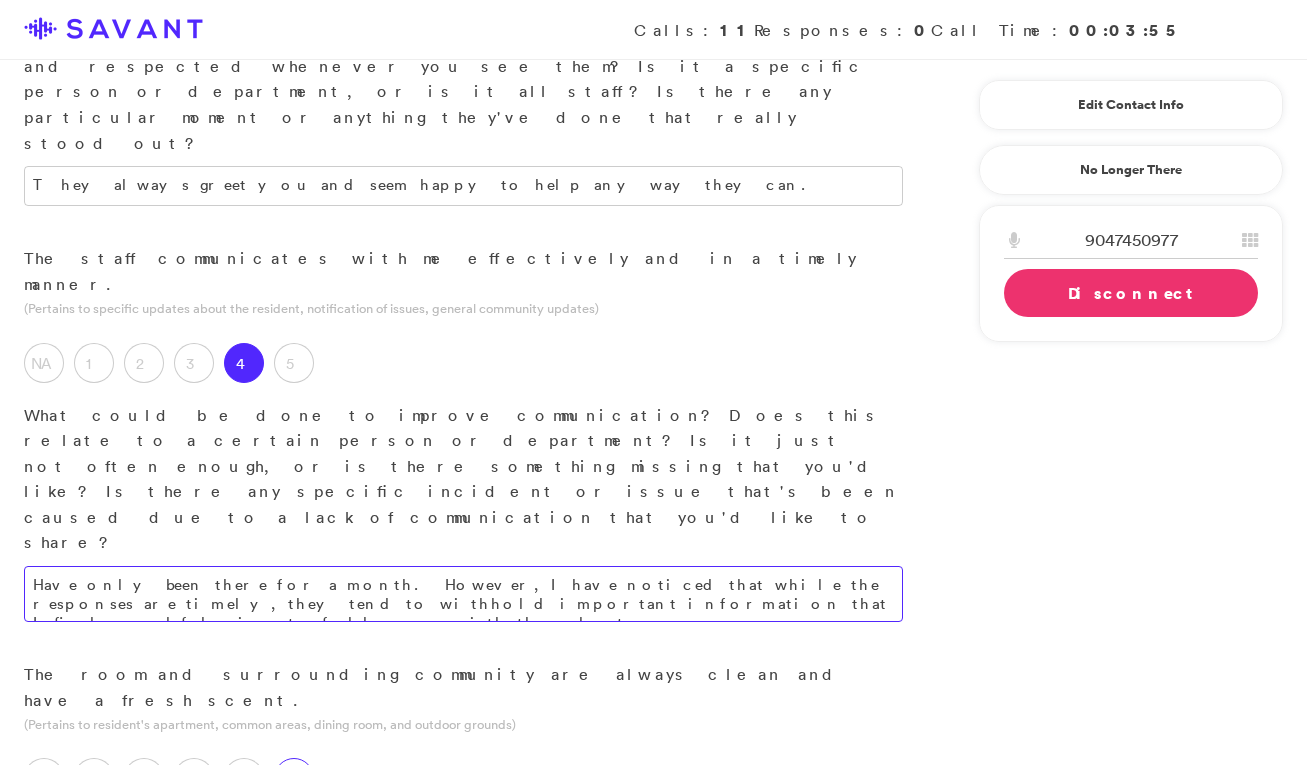 type on "Have only been there for a month. However, I have noticed that while the responses are timely, they tend to withhold important information that I find myself having to follow up with them about." 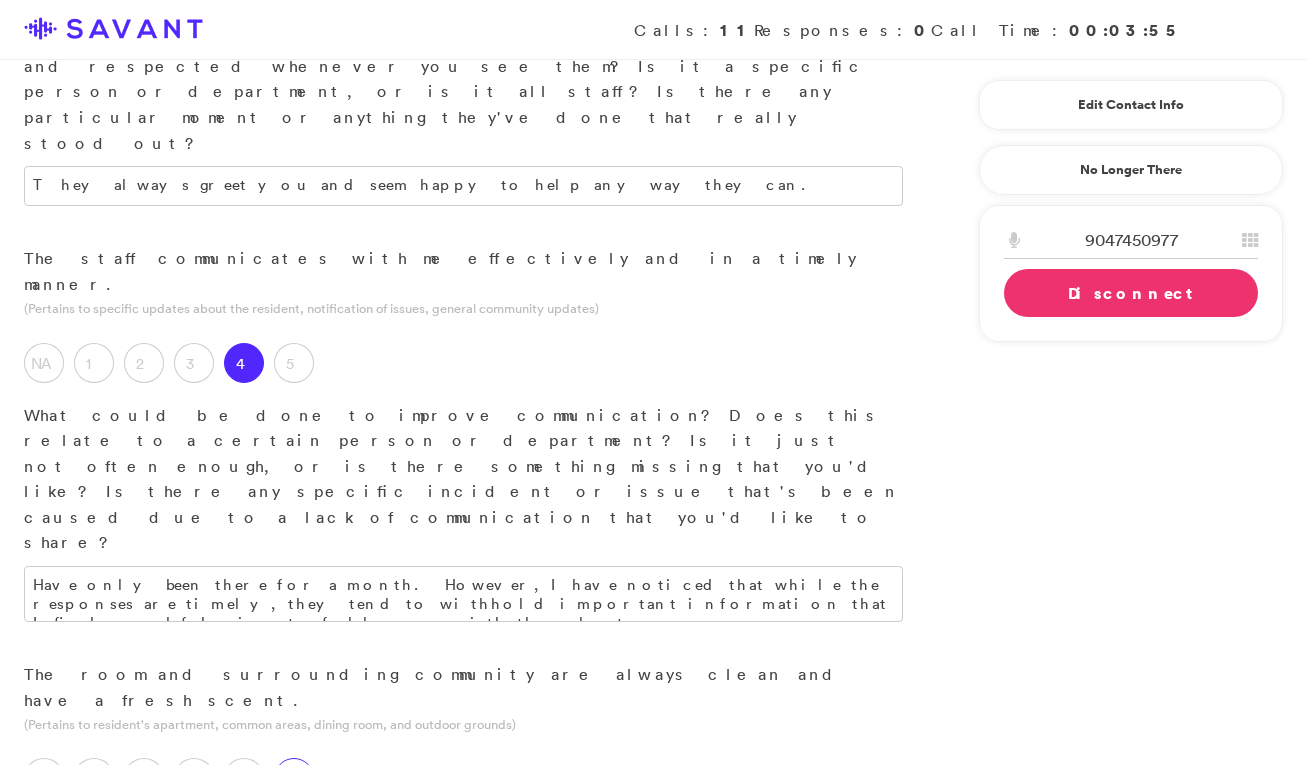 click on "5" at bounding box center (294, 778) 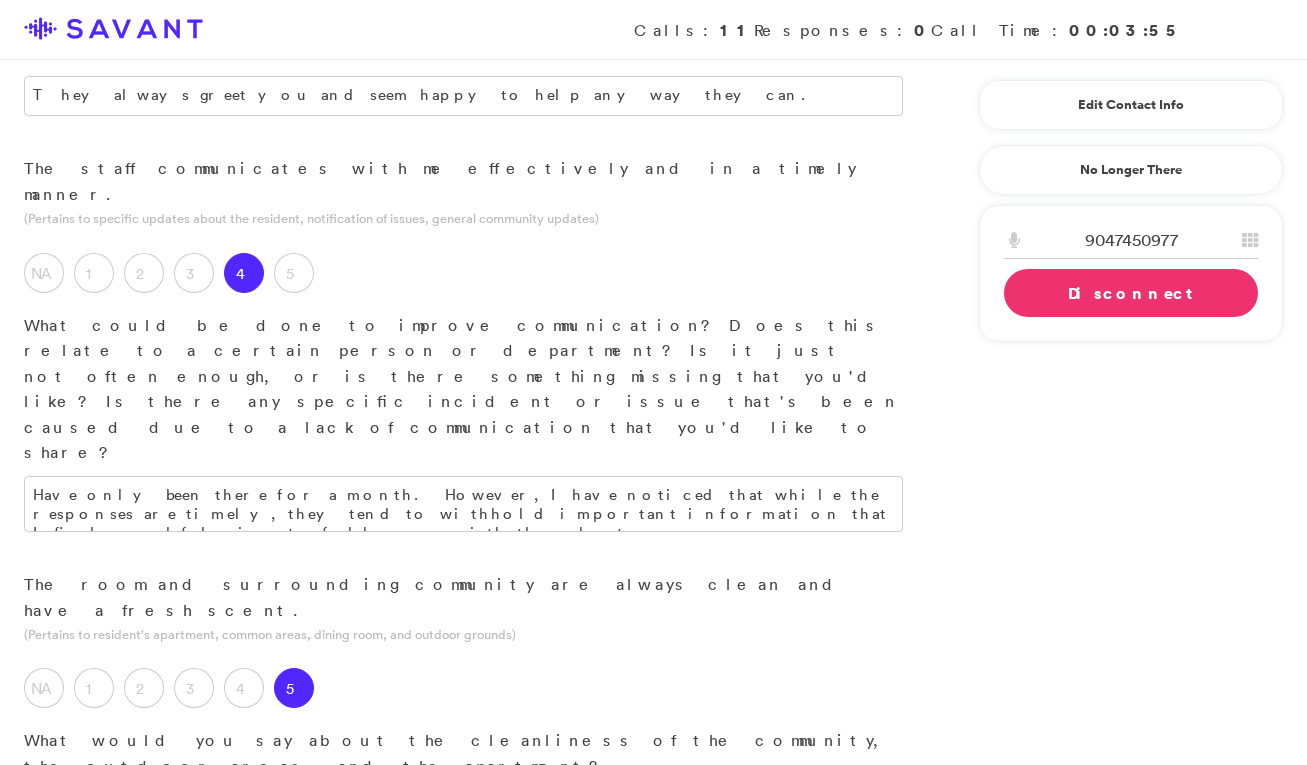 scroll, scrollTop: 633, scrollLeft: 0, axis: vertical 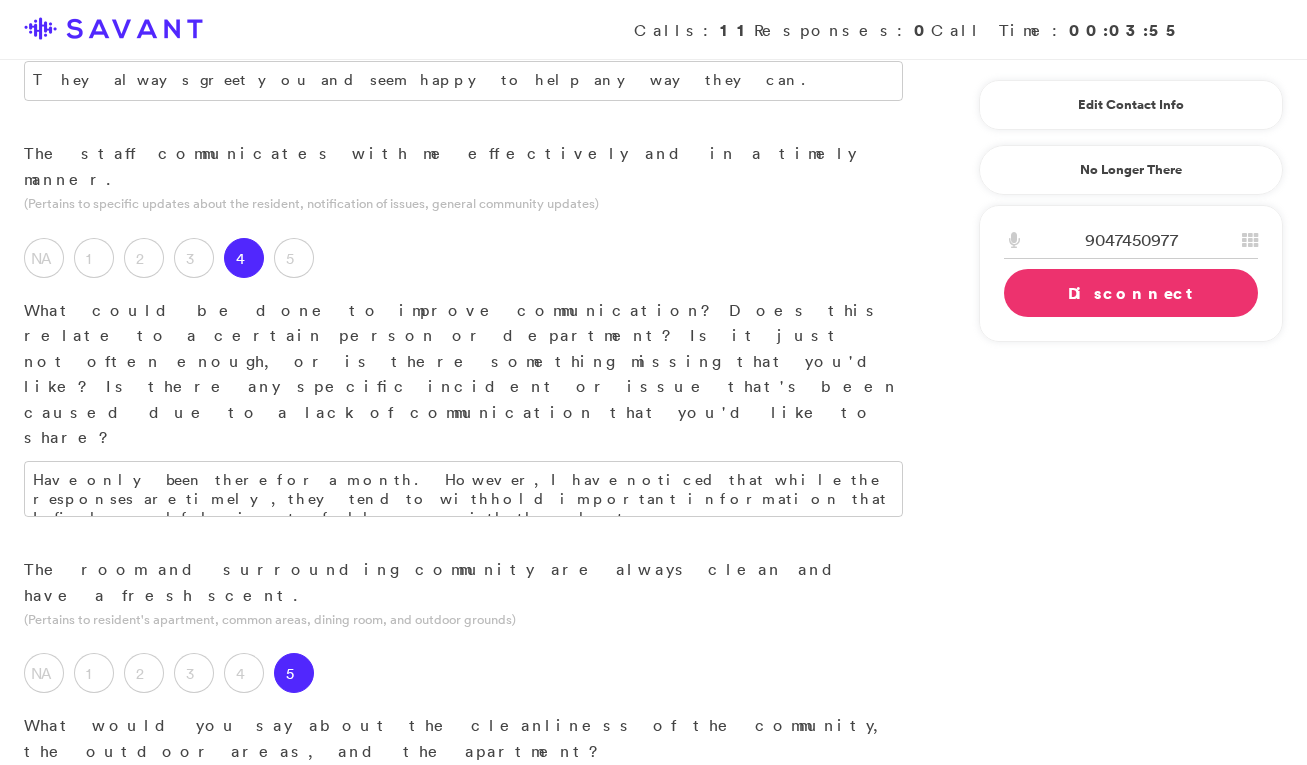 click at bounding box center [463, 795] 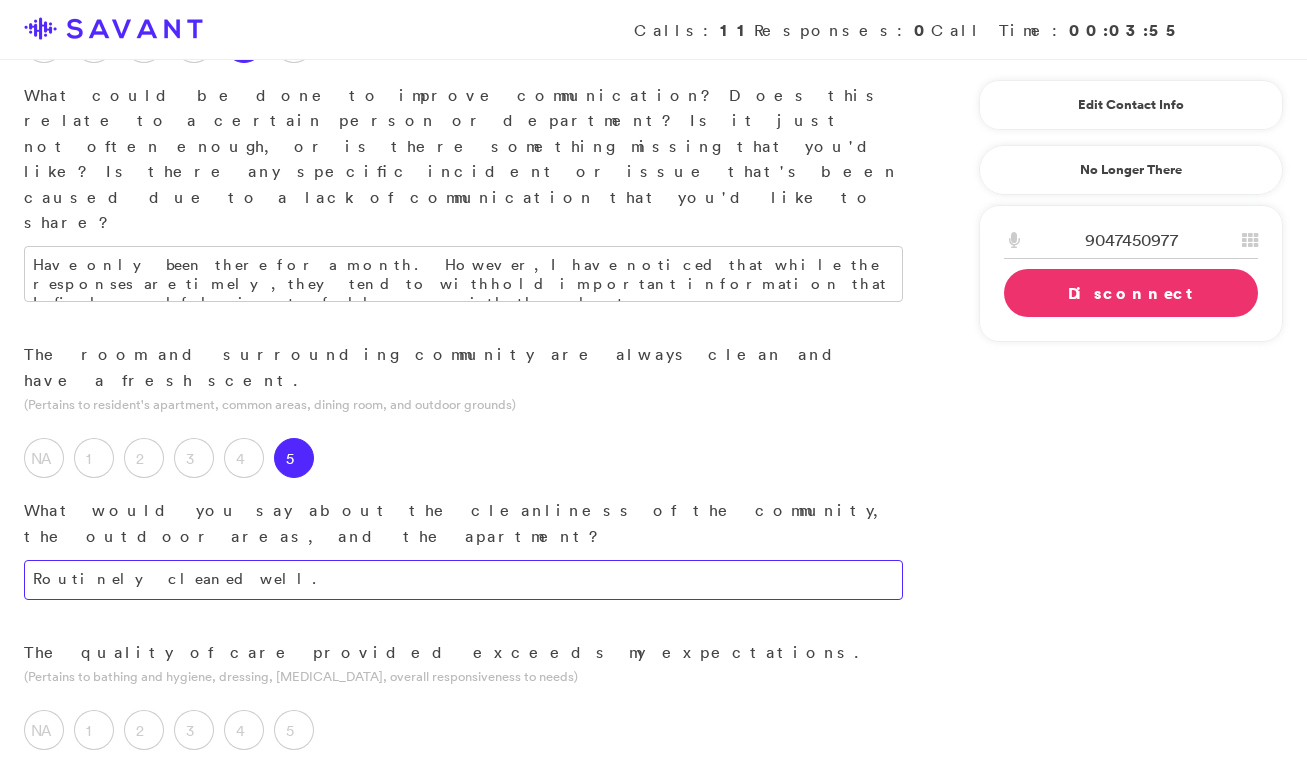 scroll, scrollTop: 850, scrollLeft: 0, axis: vertical 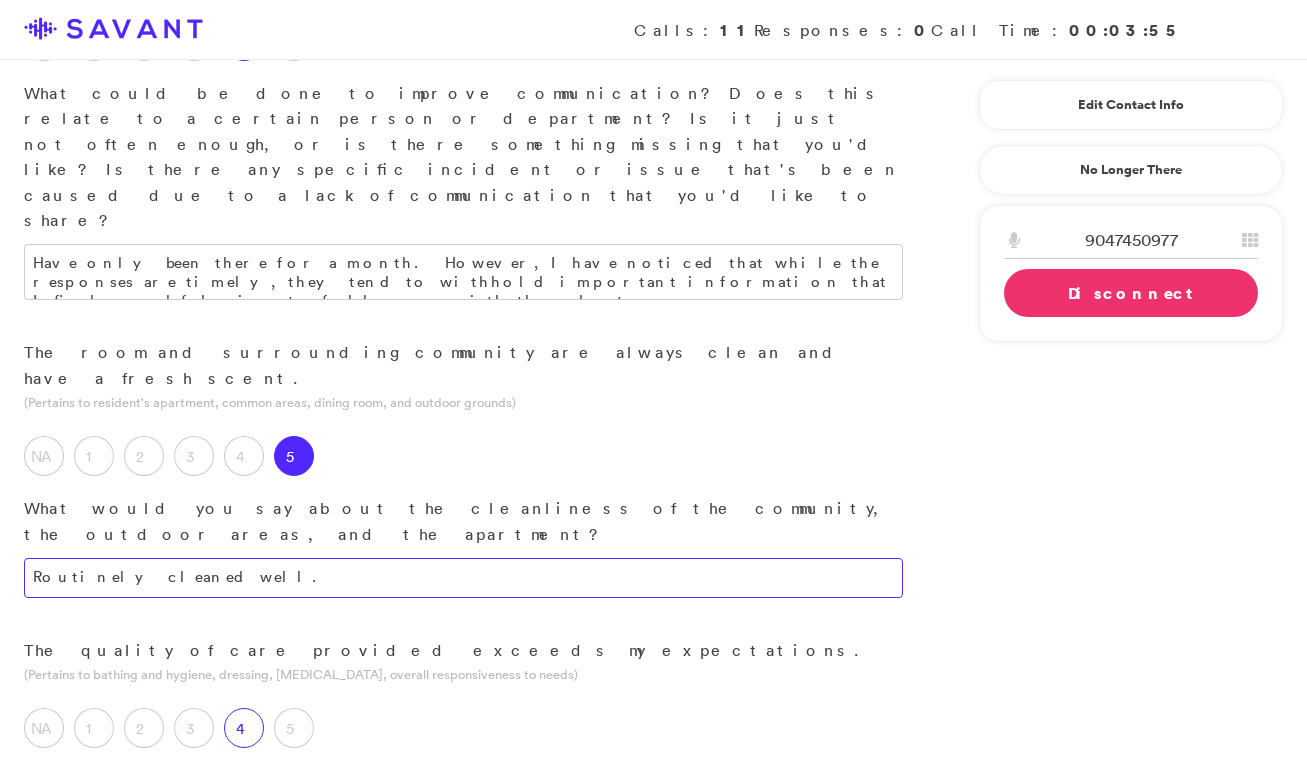 type on "Routinely cleaned well." 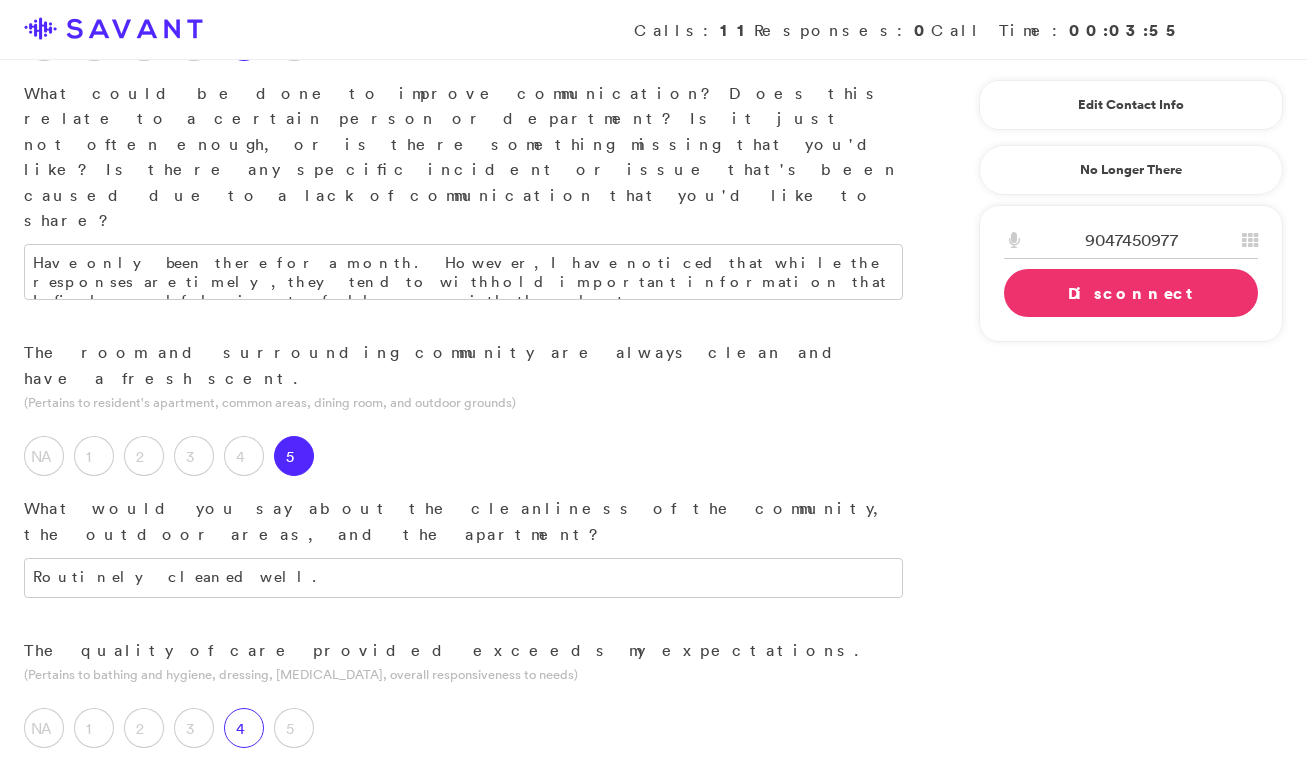 click on "4" at bounding box center (244, 728) 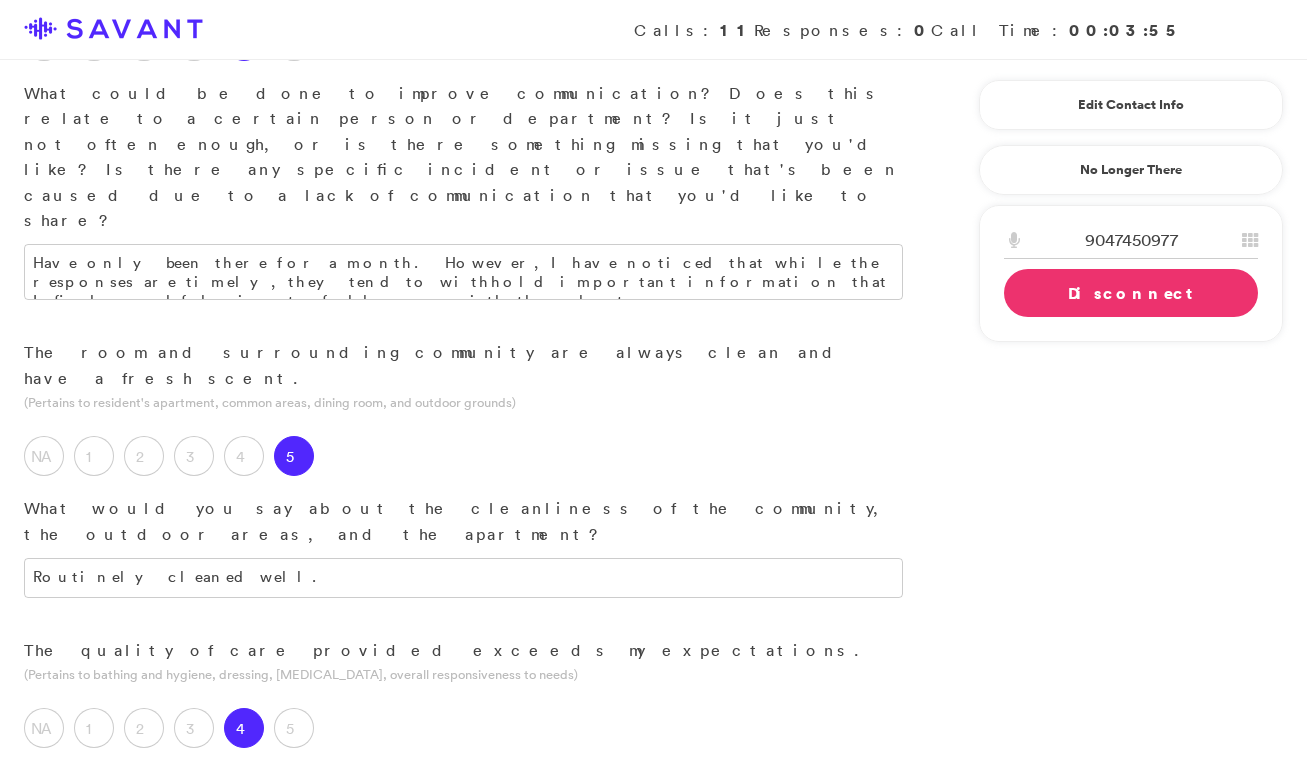 click at bounding box center (463, 926) 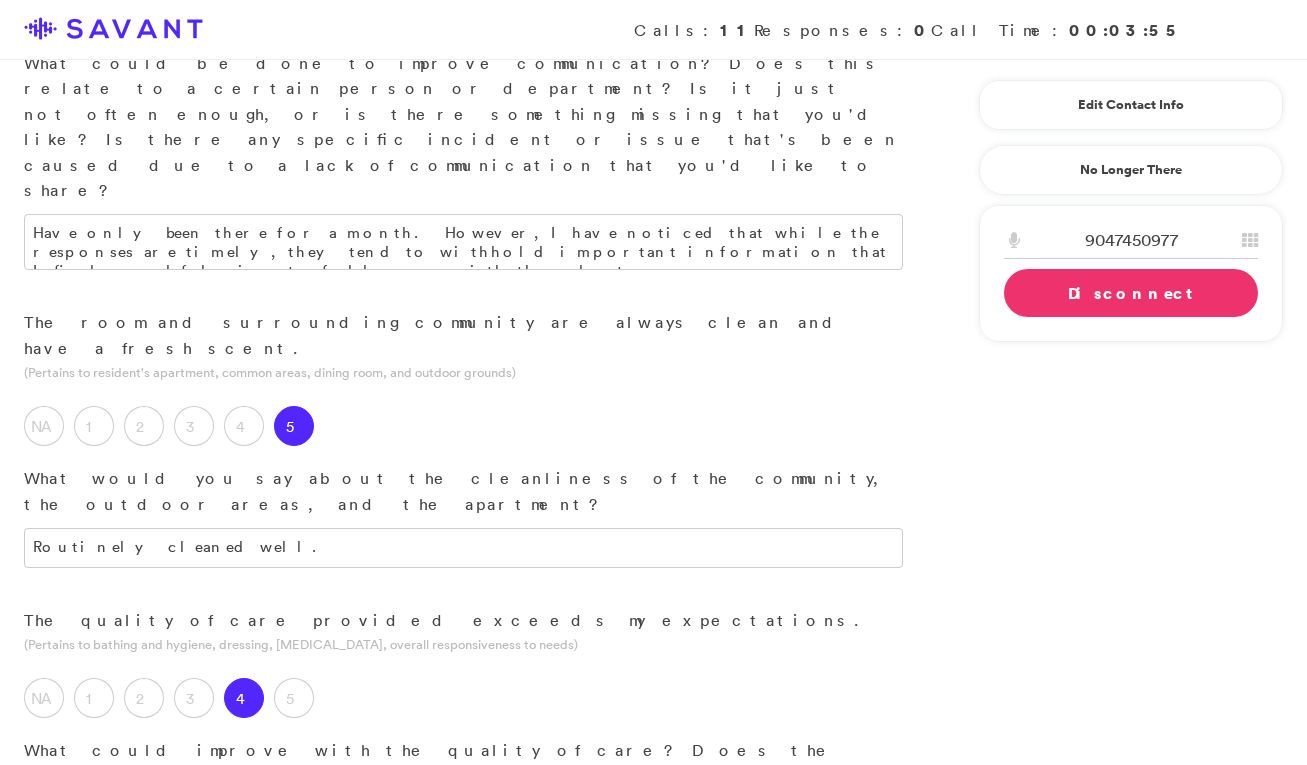 scroll, scrollTop: 883, scrollLeft: 0, axis: vertical 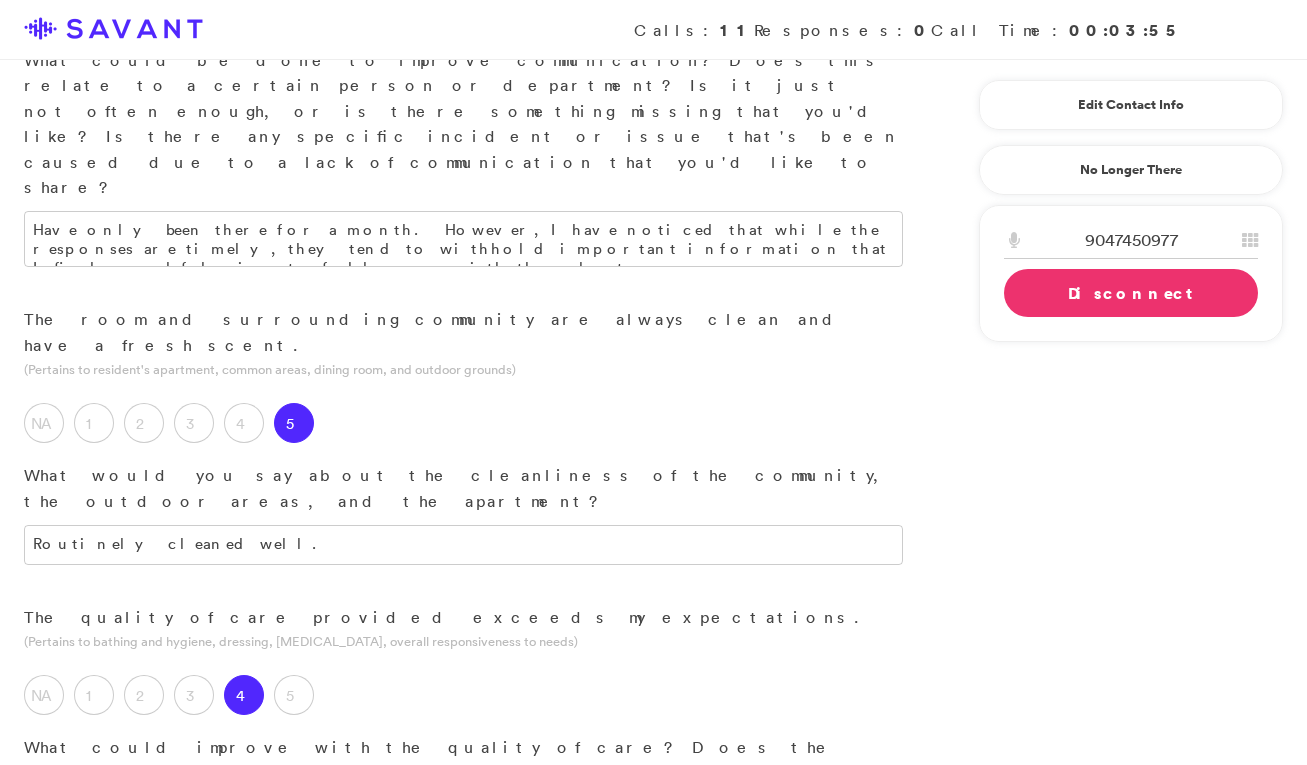 click on "I don't think management communicates expectations to the actual staff as well as they should. There seems to be confusion among the staff members on what they should be doing. Their job roles are confused, depending on who is there. For example, there seems to be an issue with how the laundry is handled. Initially, we thought that we had to provide our own hamper for laundry. The staff informed us that this was confusing for the staff because they don't know who is responsible for the laundry. Sometimes articles of clothing can get lost." at bounding box center [463, 929] 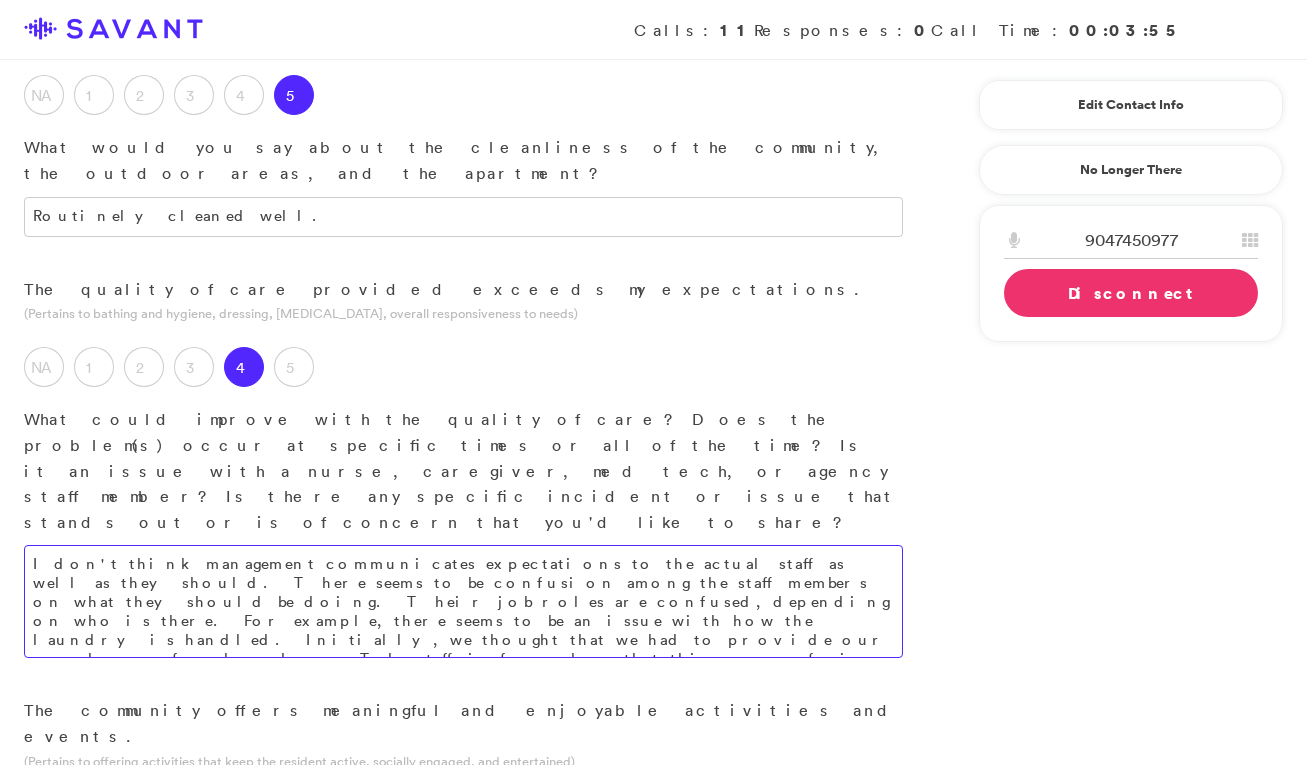scroll, scrollTop: 1214, scrollLeft: 0, axis: vertical 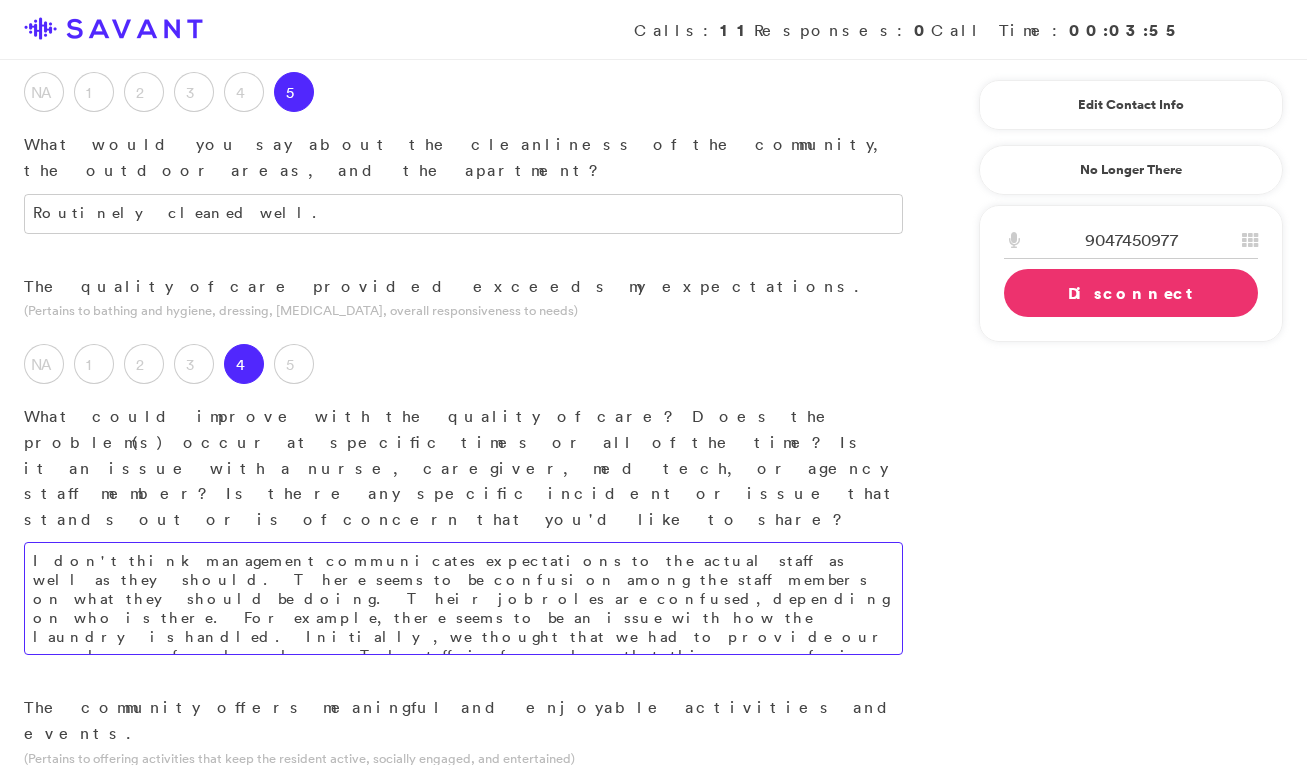 type on "I don't think management communicates expectations to the actual staff as well as they should. There seems to be confusion among the staff members on what they should be doing. Their job roles are confused, depending on who is there. For example, there seems to be an issue with how the laundry is handled. Initially, we thought that we had to provide our own hamper for laundry. The staff informed us that this was confusing for the staff because they don't know who is responsible for the laundry. Sometimes articles of clothing can get lost." 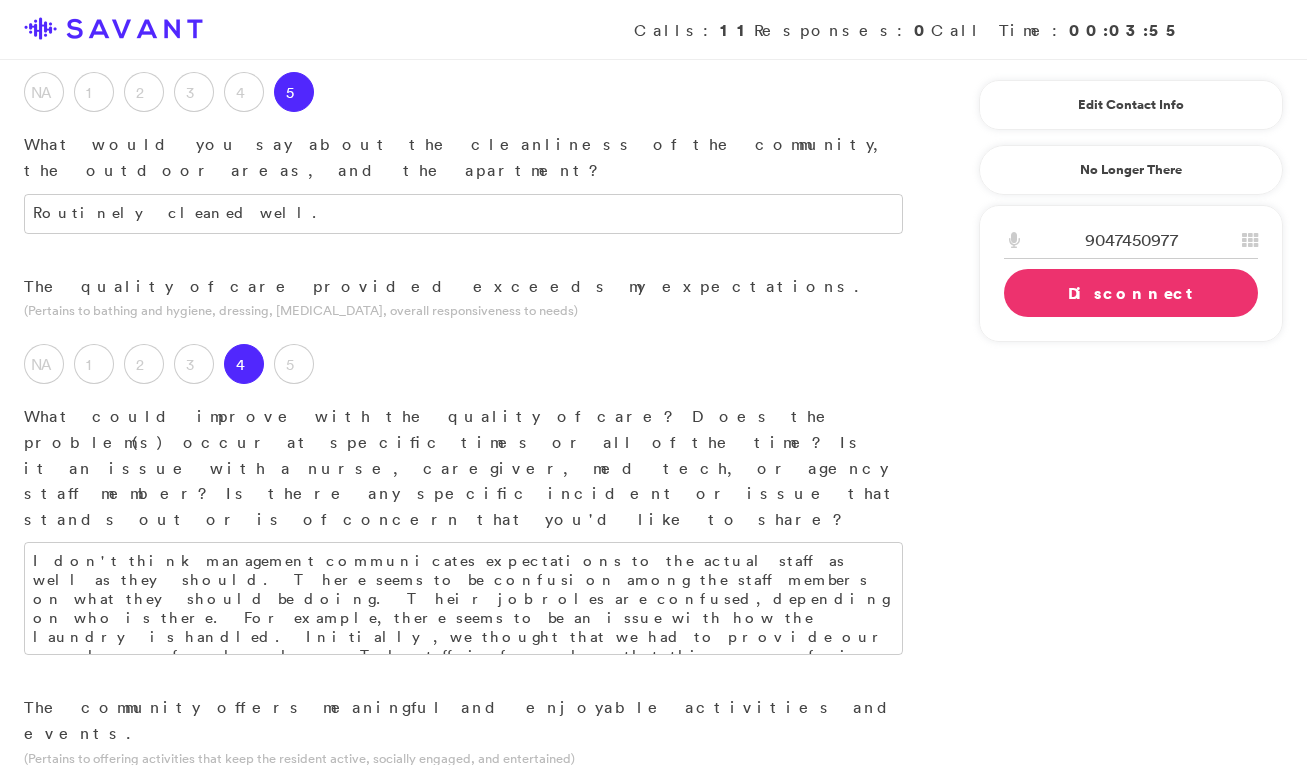 click at bounding box center [463, 897] 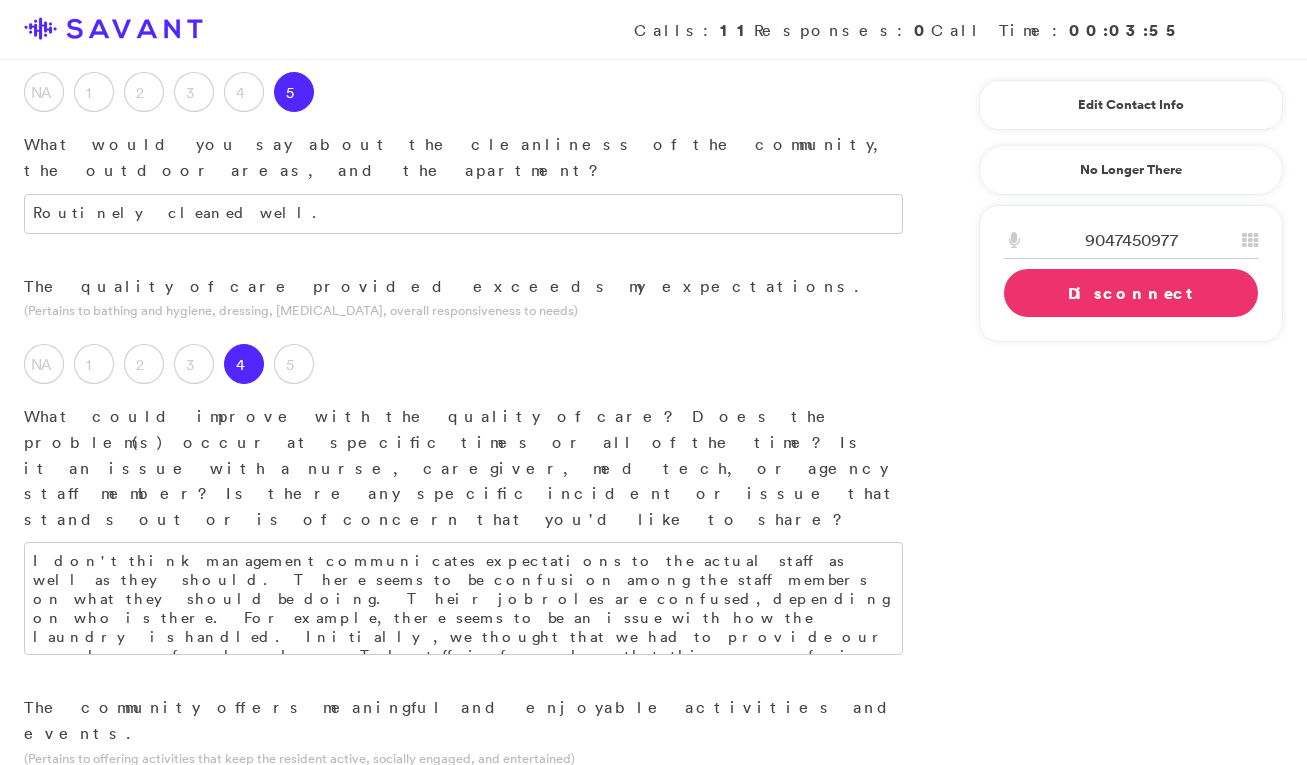click on "They have a good schedule for events, but I am not entirely sure how well informed each resident is." at bounding box center (463, 877) 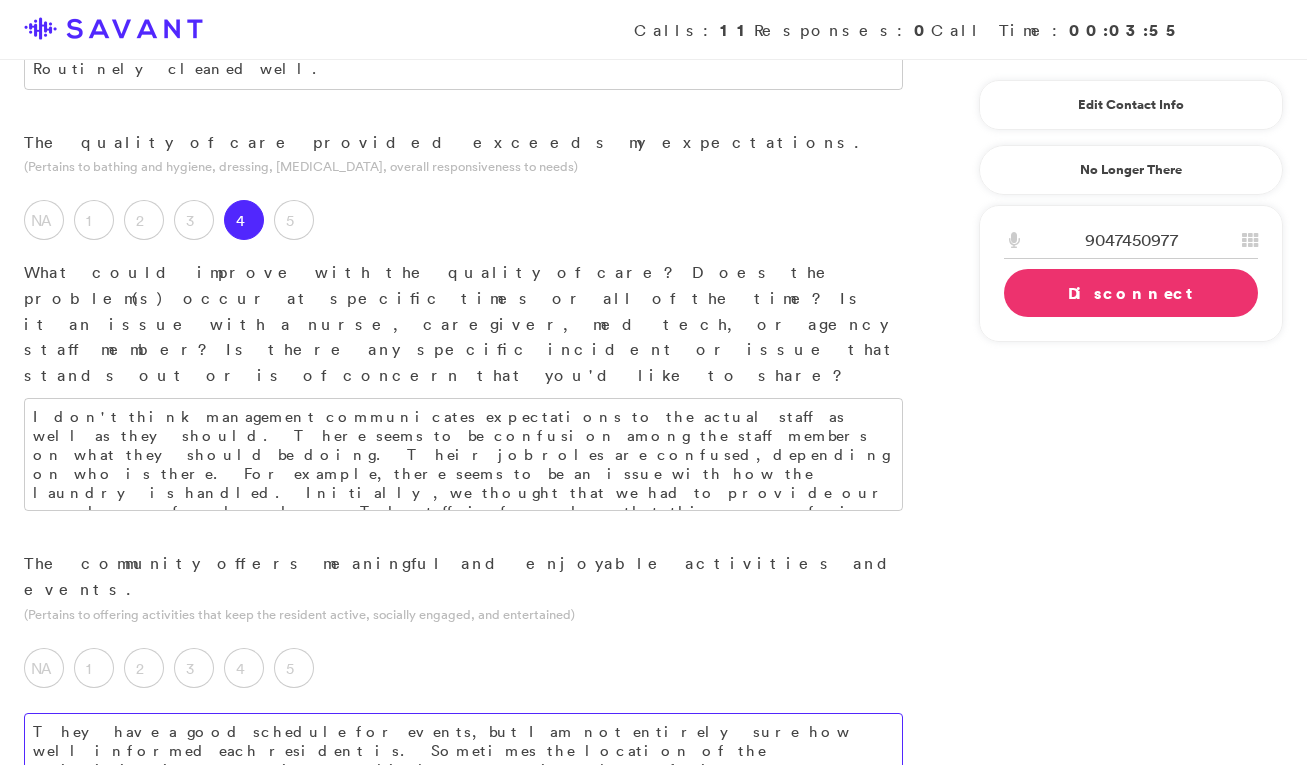 scroll, scrollTop: 1360, scrollLeft: 0, axis: vertical 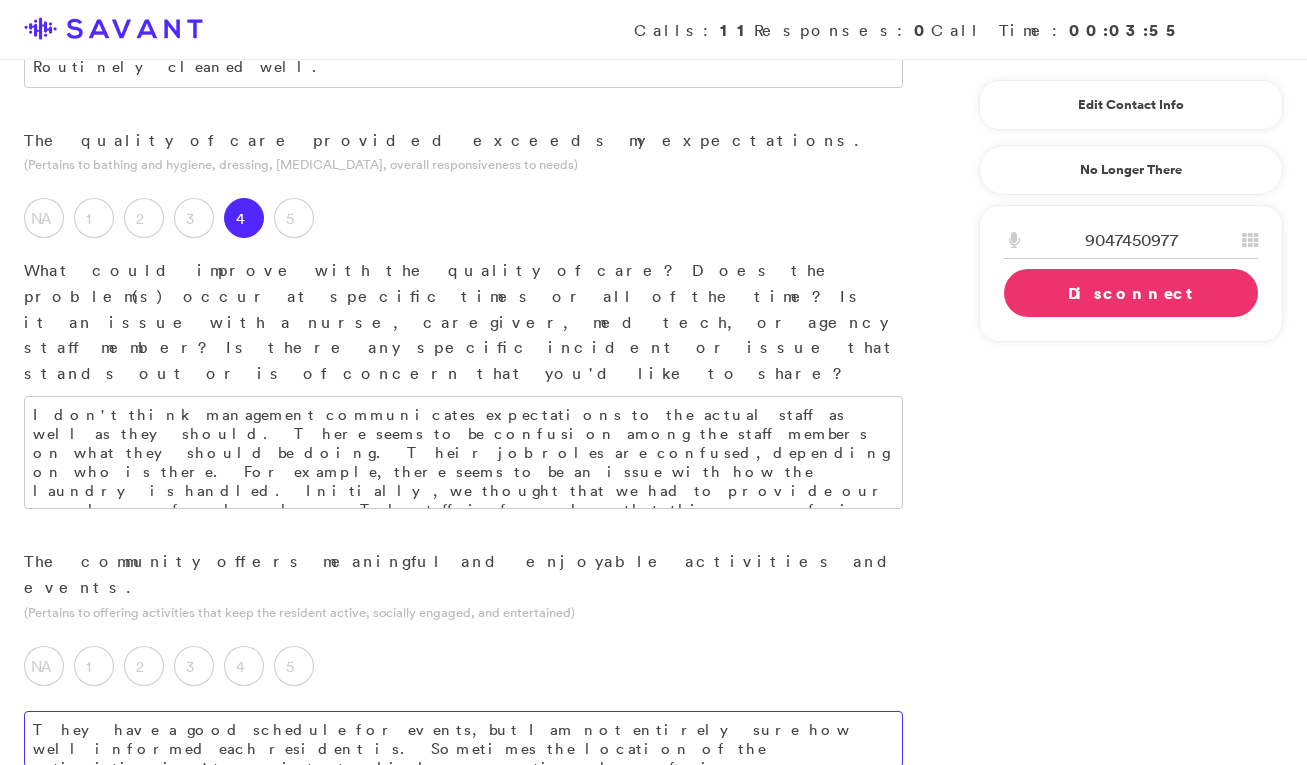 type on "They have a good schedule for events, but I am not entirely sure how well informed each resident is. Sometimes the location of the activities isn't consistent, which can sometimes be confusing." 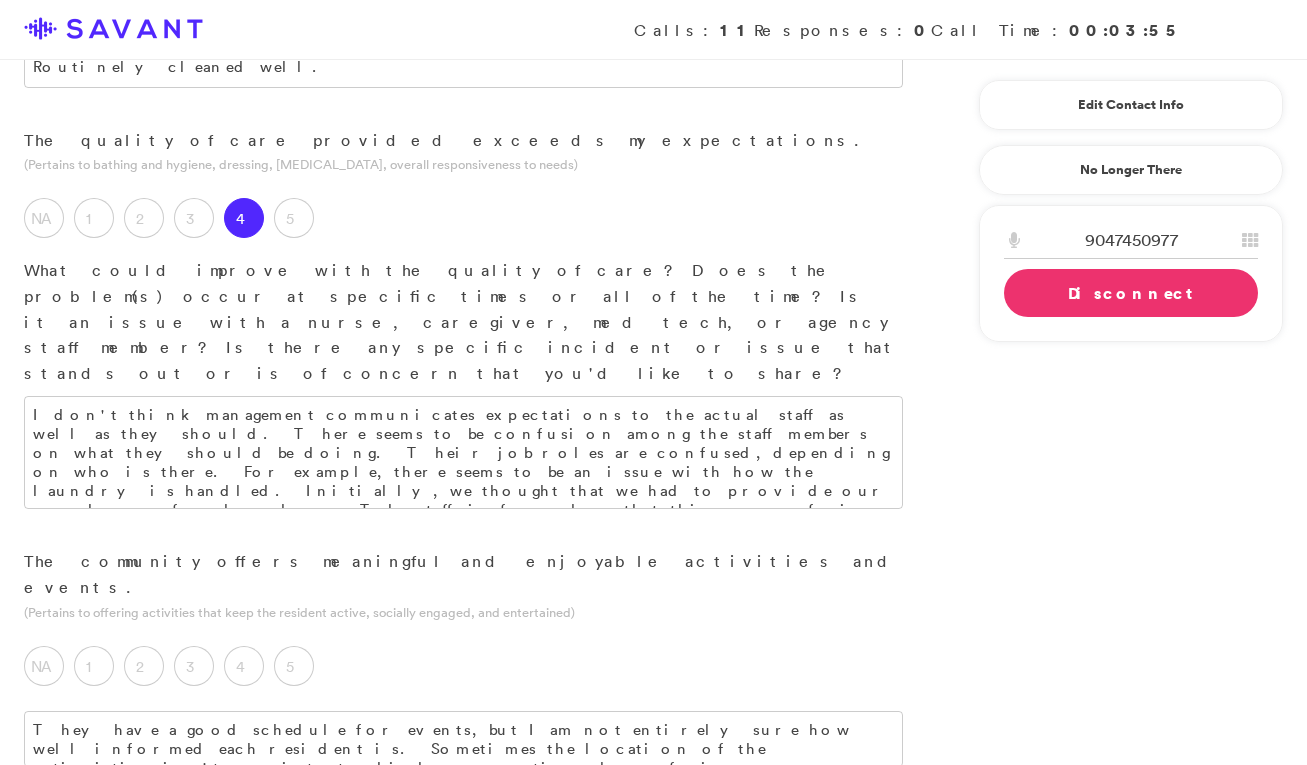 click at bounding box center [463, 988] 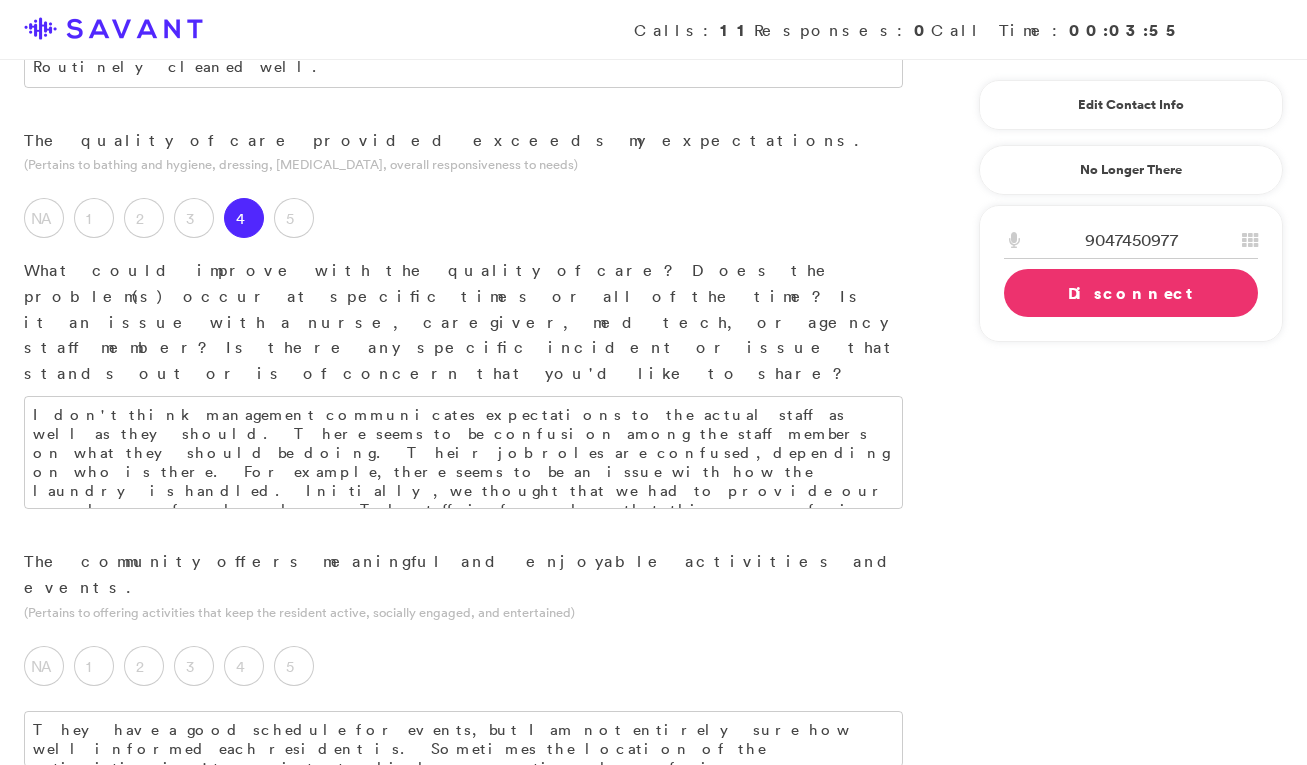 type on "My sister is really pleased with this." 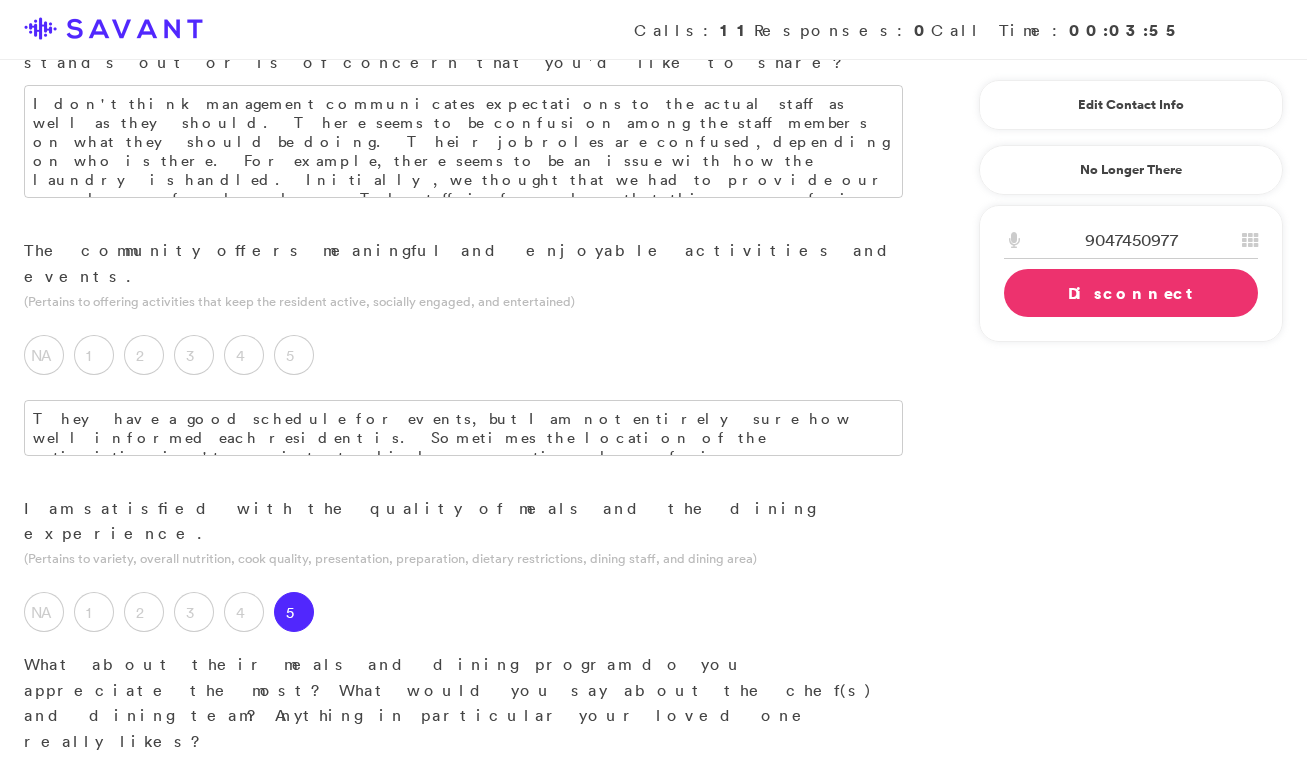 scroll, scrollTop: 1674, scrollLeft: 0, axis: vertical 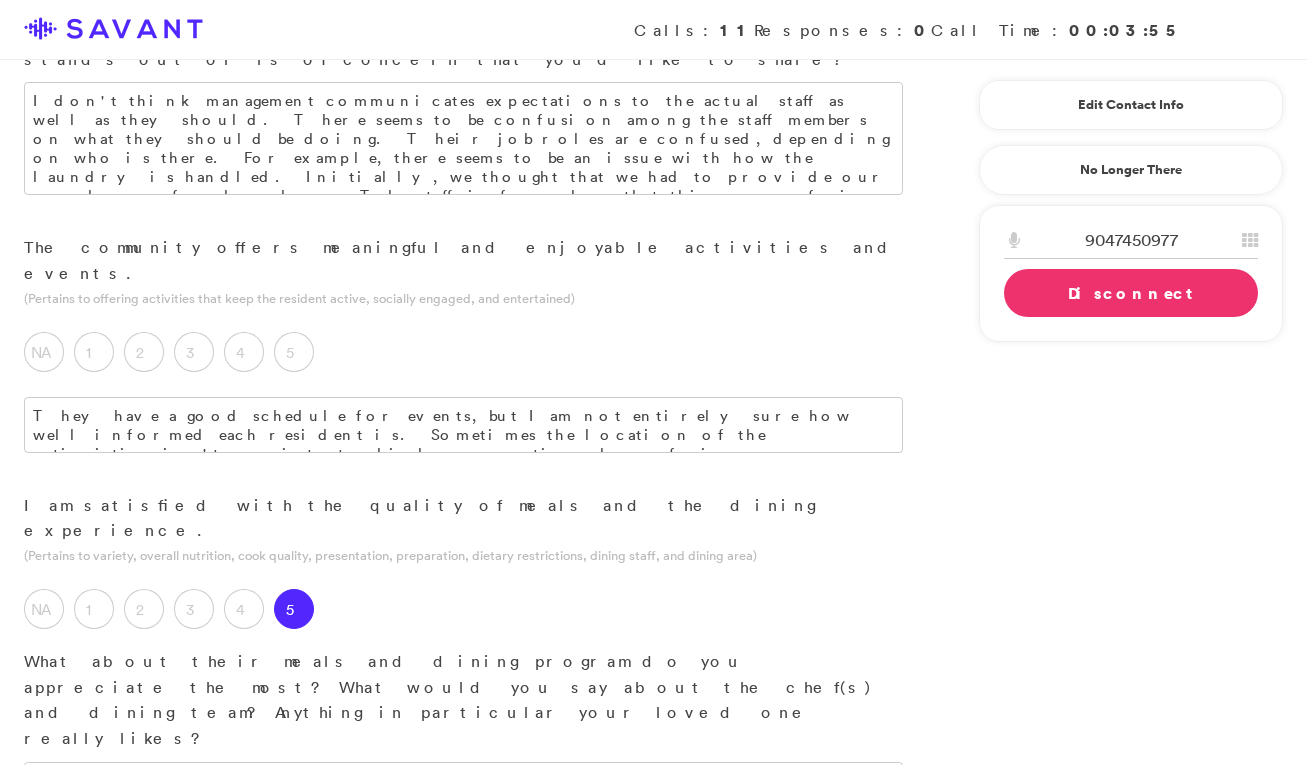 click at bounding box center (463, 1061) 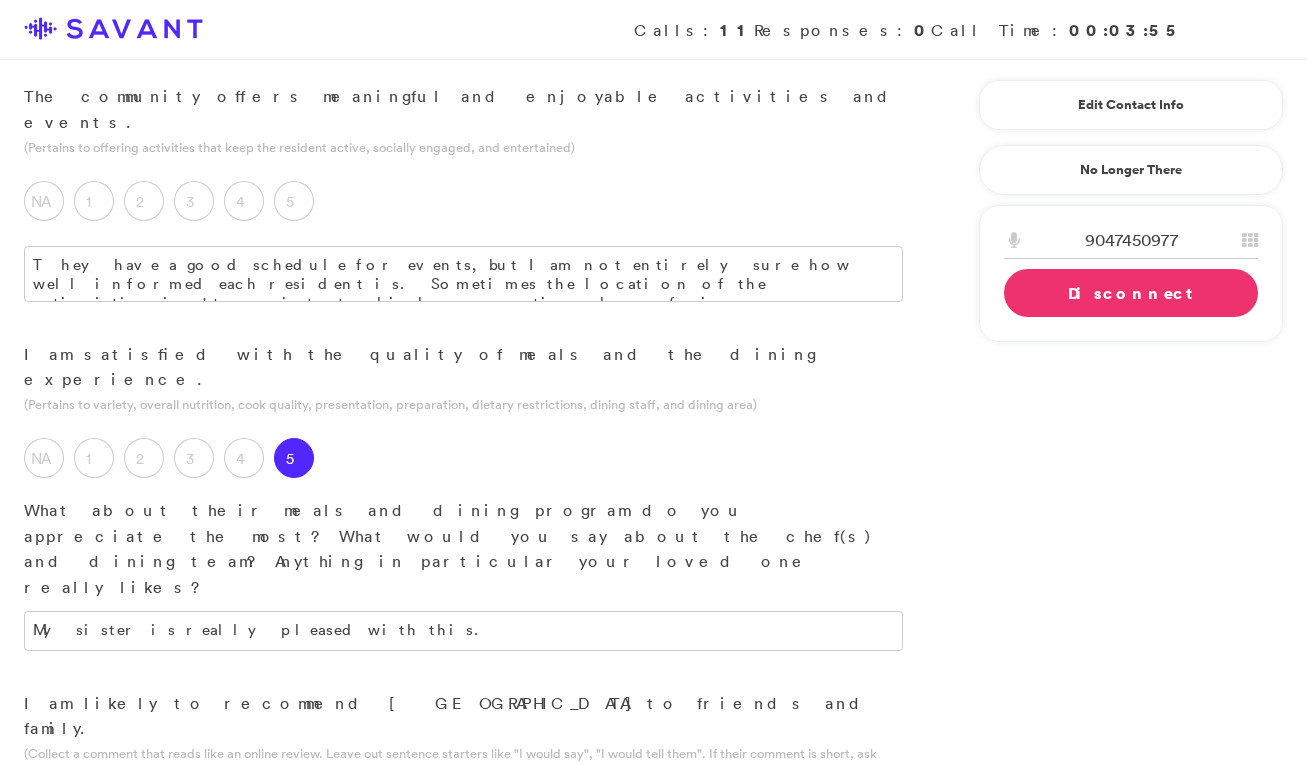 scroll, scrollTop: 1847, scrollLeft: 0, axis: vertical 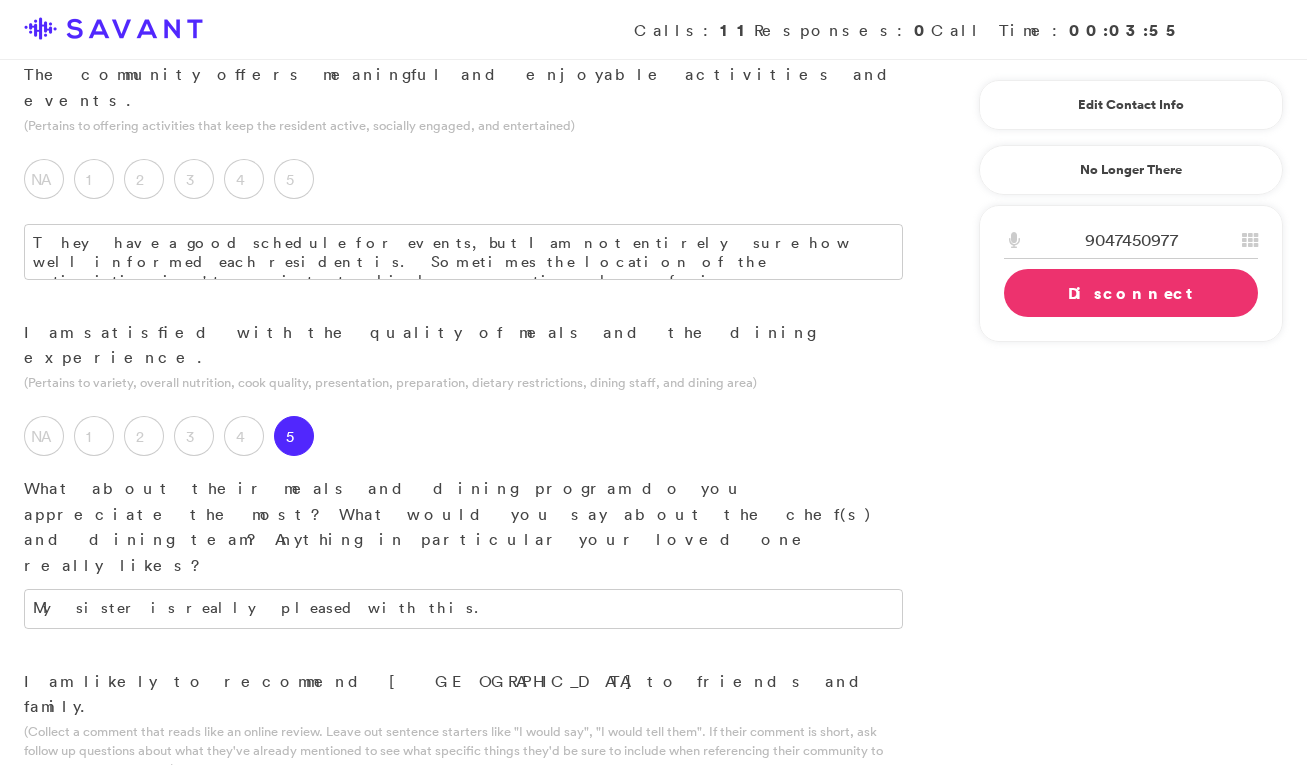 click on "5" at bounding box center (294, 823) 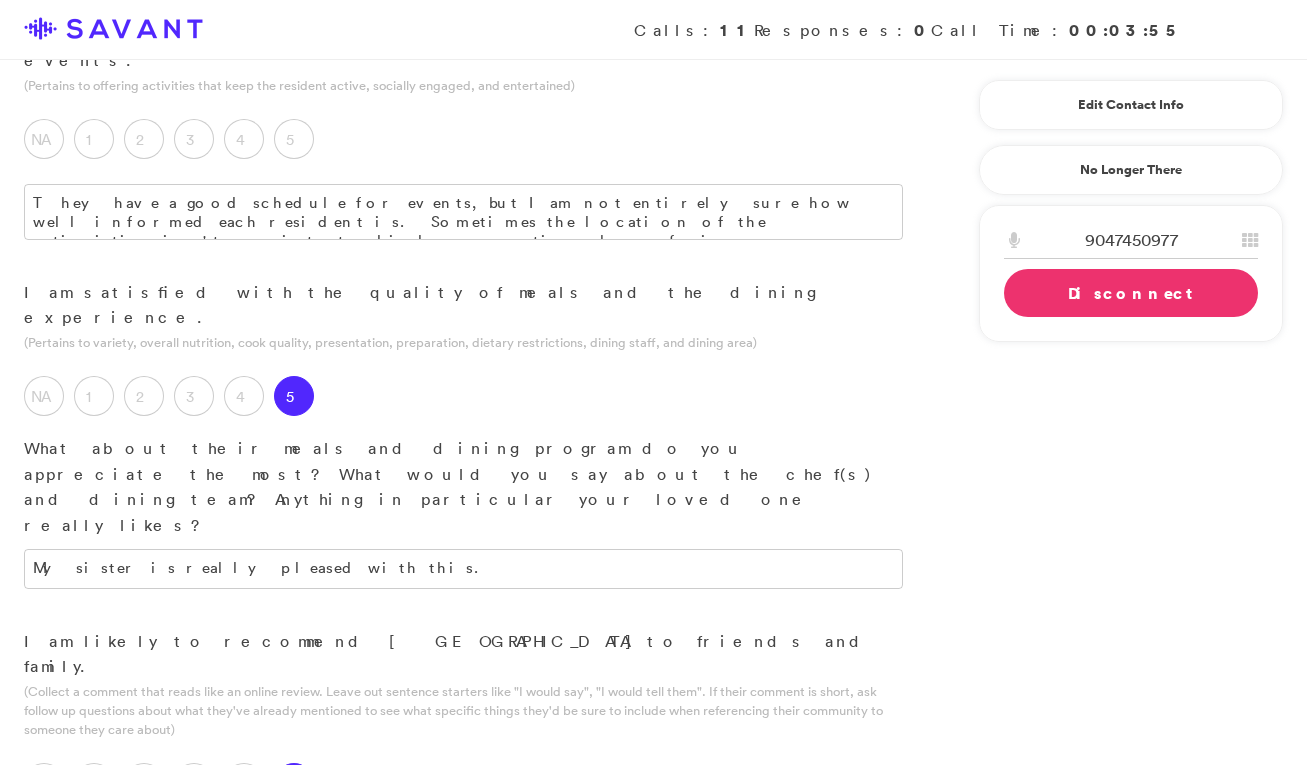 scroll, scrollTop: 1891, scrollLeft: 0, axis: vertical 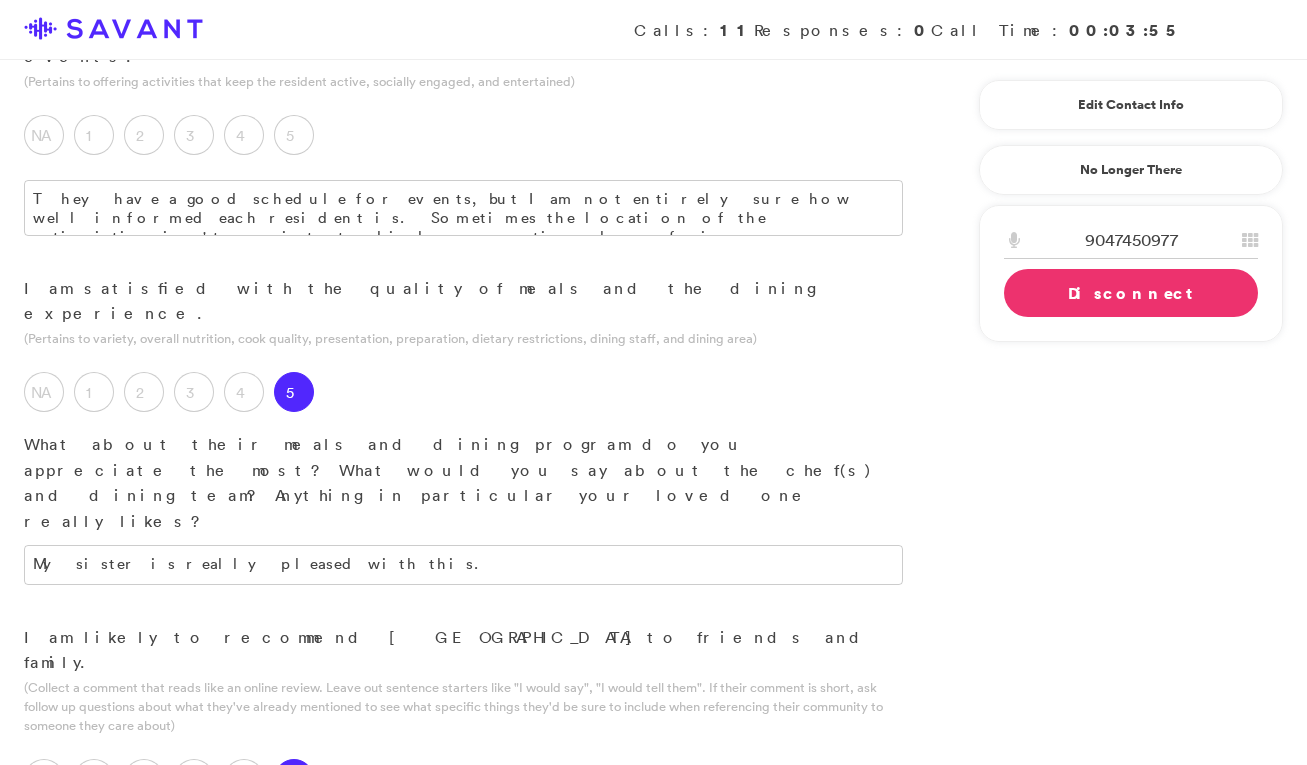 click on "A good description of the services provided there." at bounding box center (463, 926) 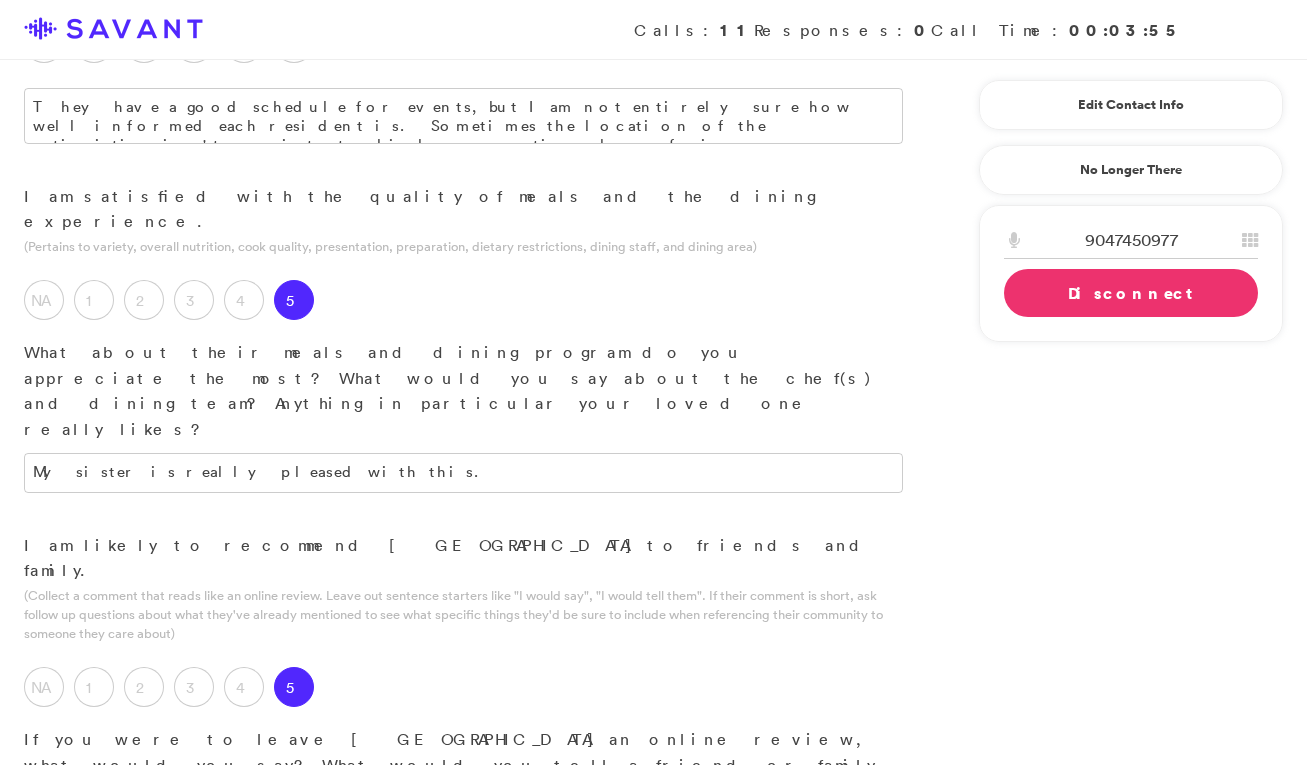 scroll, scrollTop: 1986, scrollLeft: 0, axis: vertical 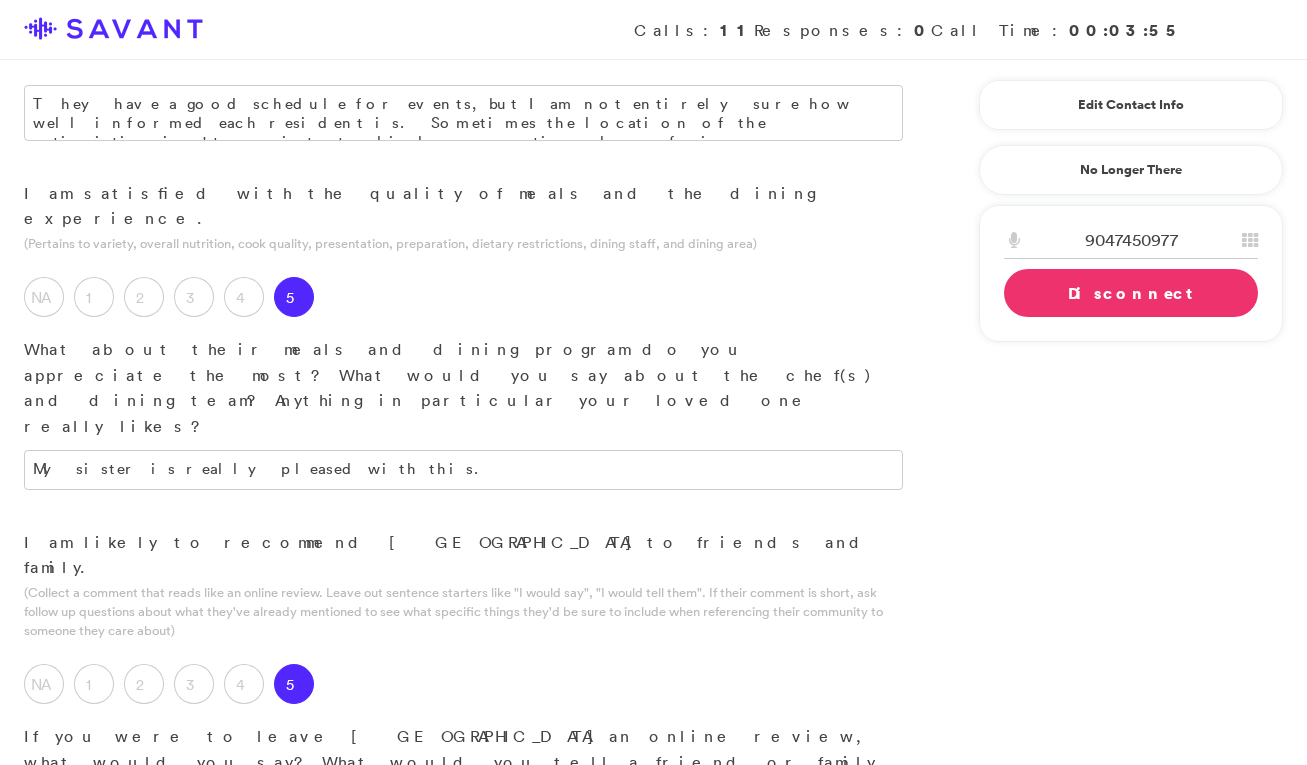 type on "A good description of the services provided there." 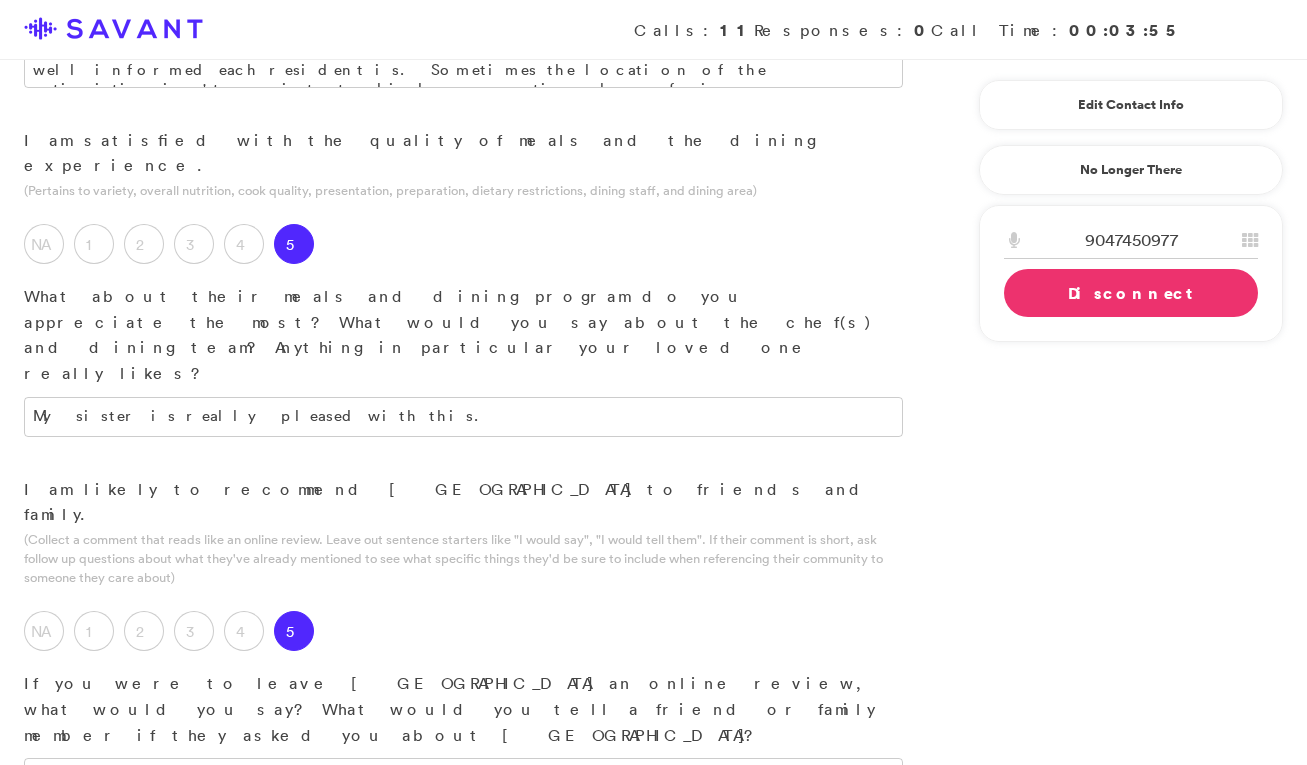 scroll, scrollTop: 2051, scrollLeft: 0, axis: vertical 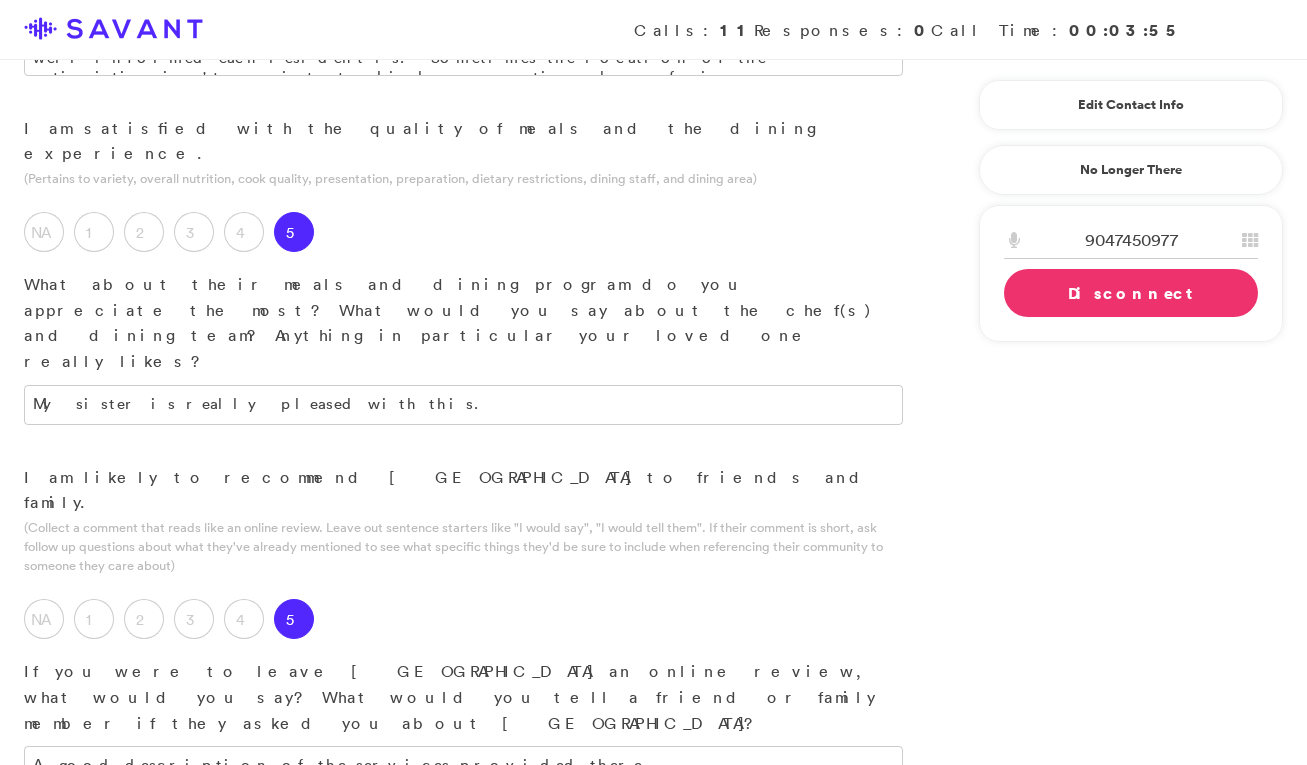 click on "I like the overall appearance. The friendliness of the staff and the willingness to help." at bounding box center [463, 925] 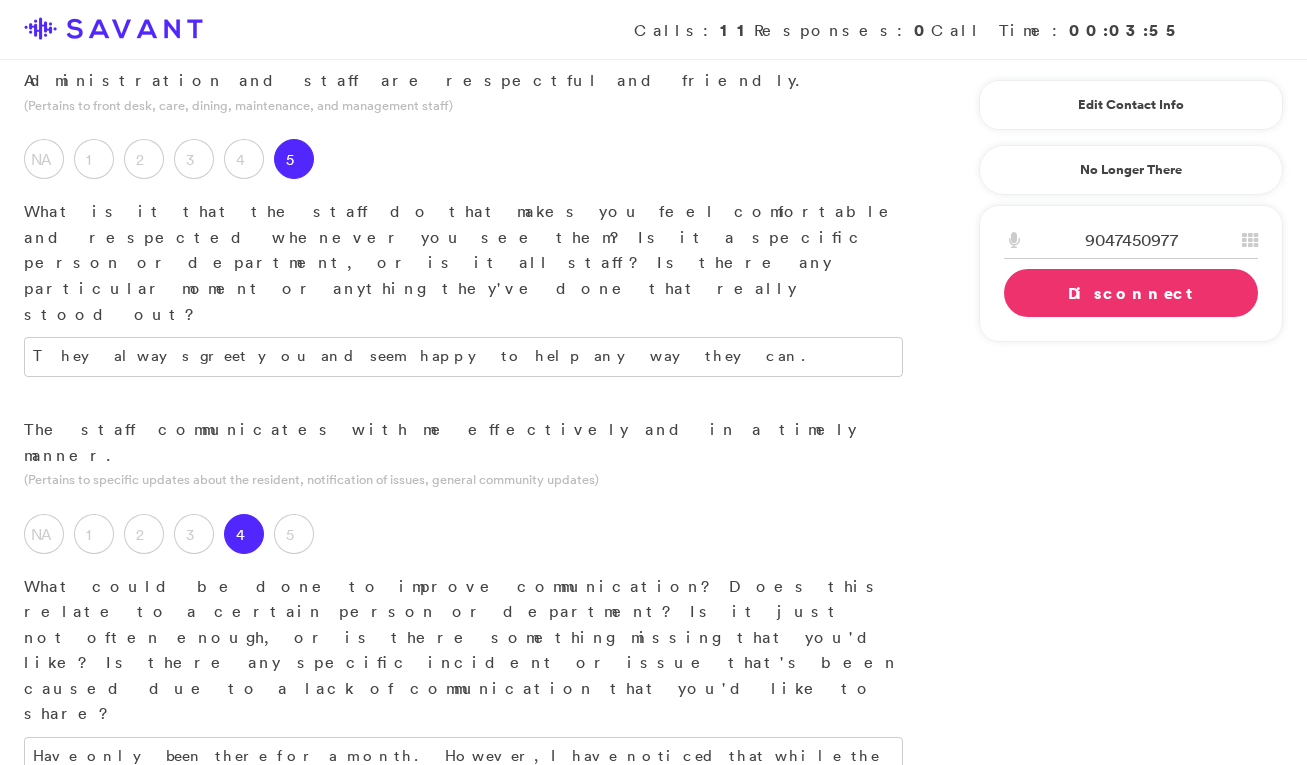 scroll, scrollTop: 369, scrollLeft: 0, axis: vertical 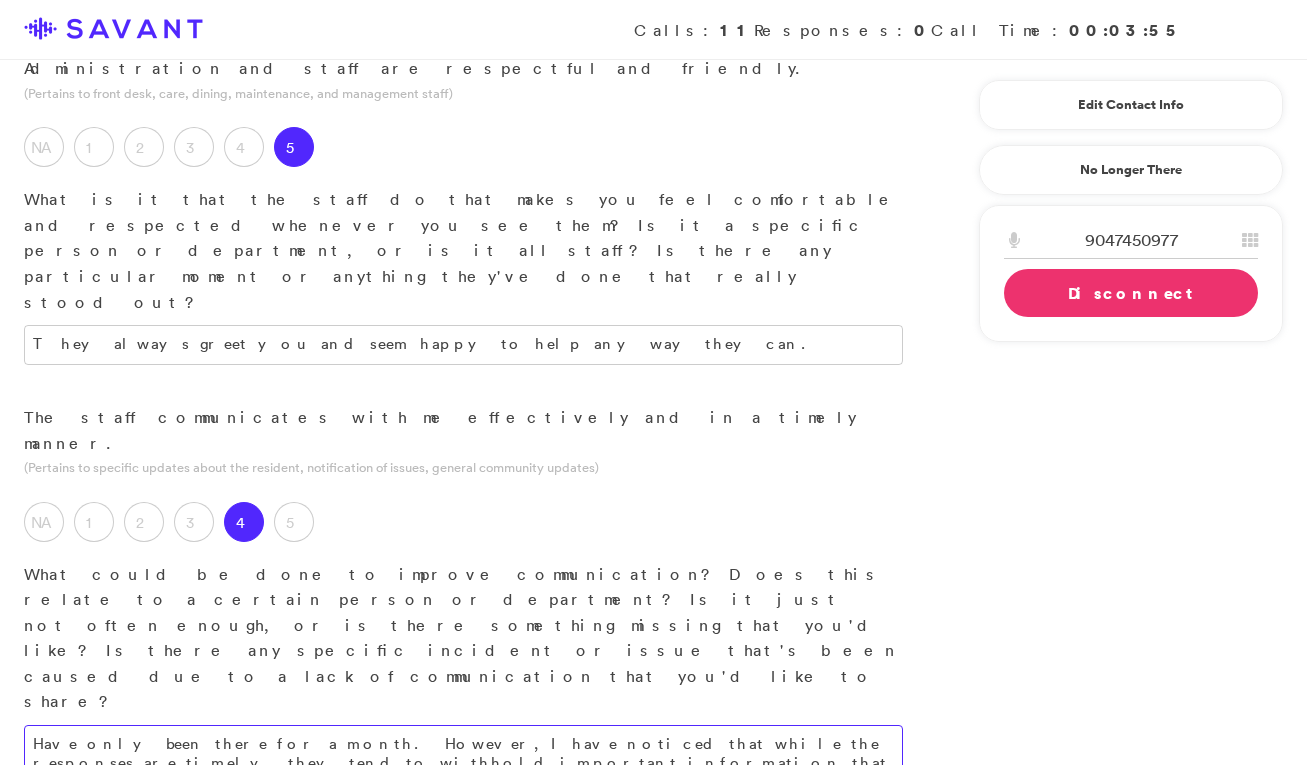 type on "More communication with the family." 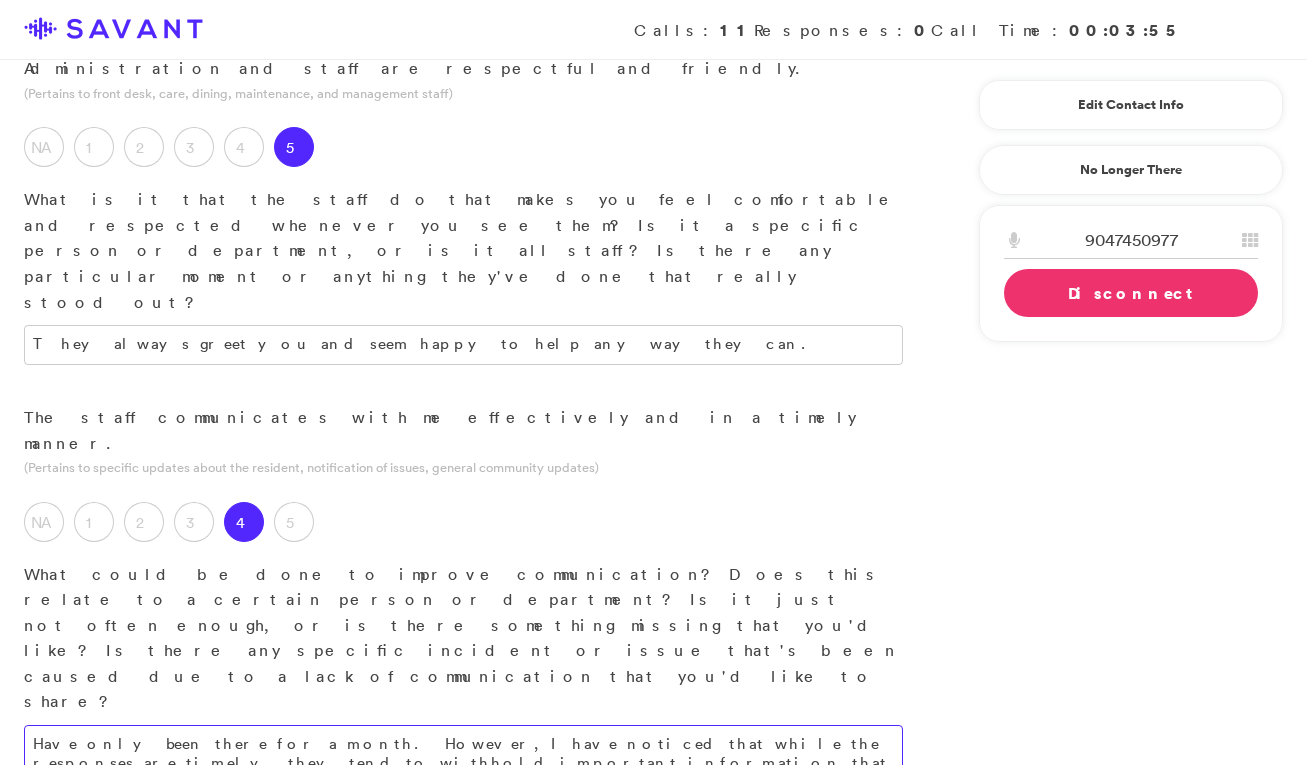 paste on "They provide phone calls" 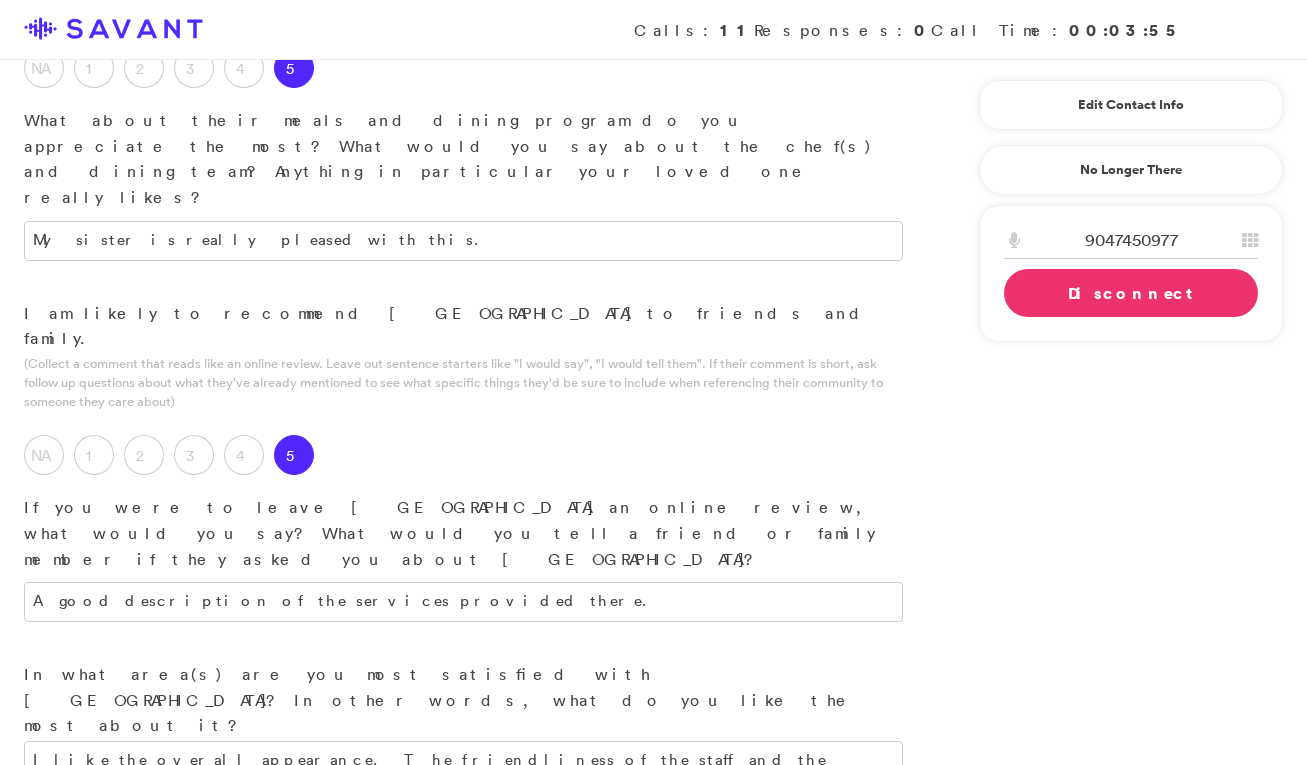 scroll, scrollTop: 2224, scrollLeft: 0, axis: vertical 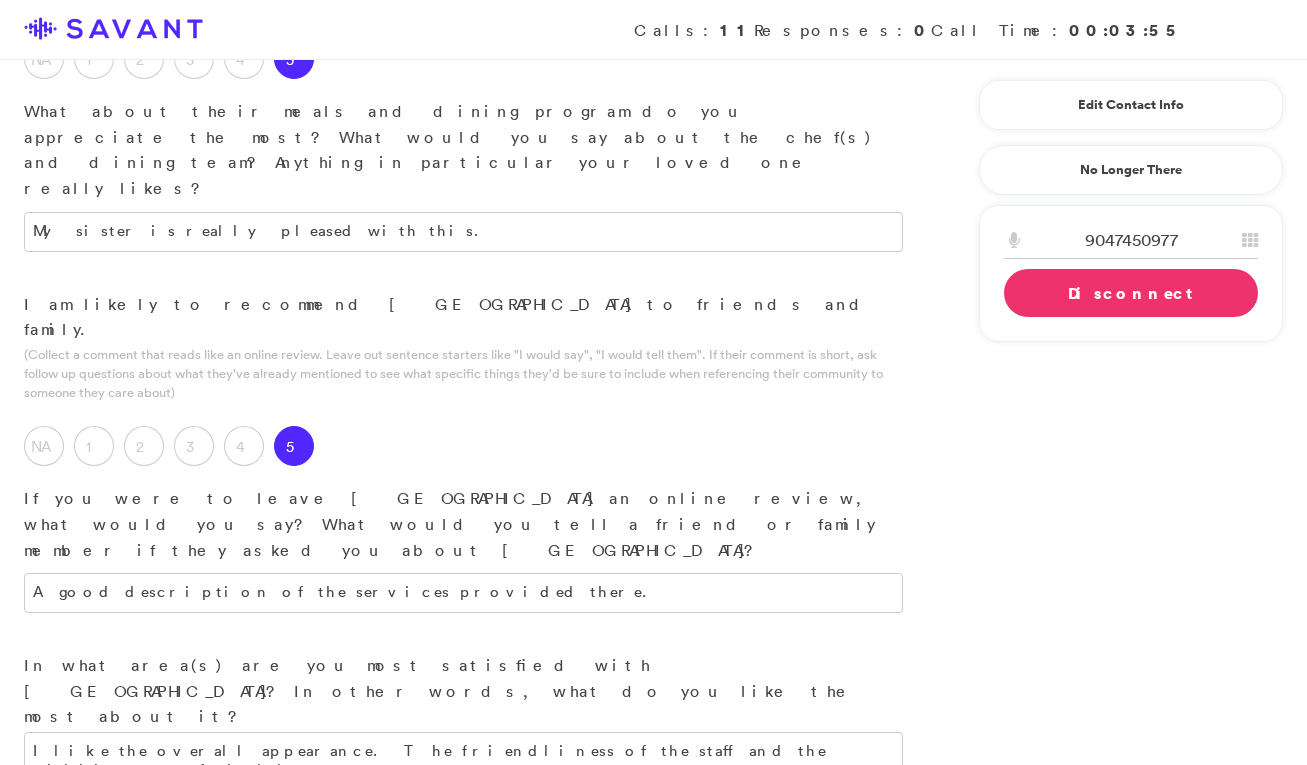 type on "Have only been there for a month. However, I have noticed that while the responses are timely, they tend to withhold important information that I find myself having to follow up with them about. They provide phone calls" 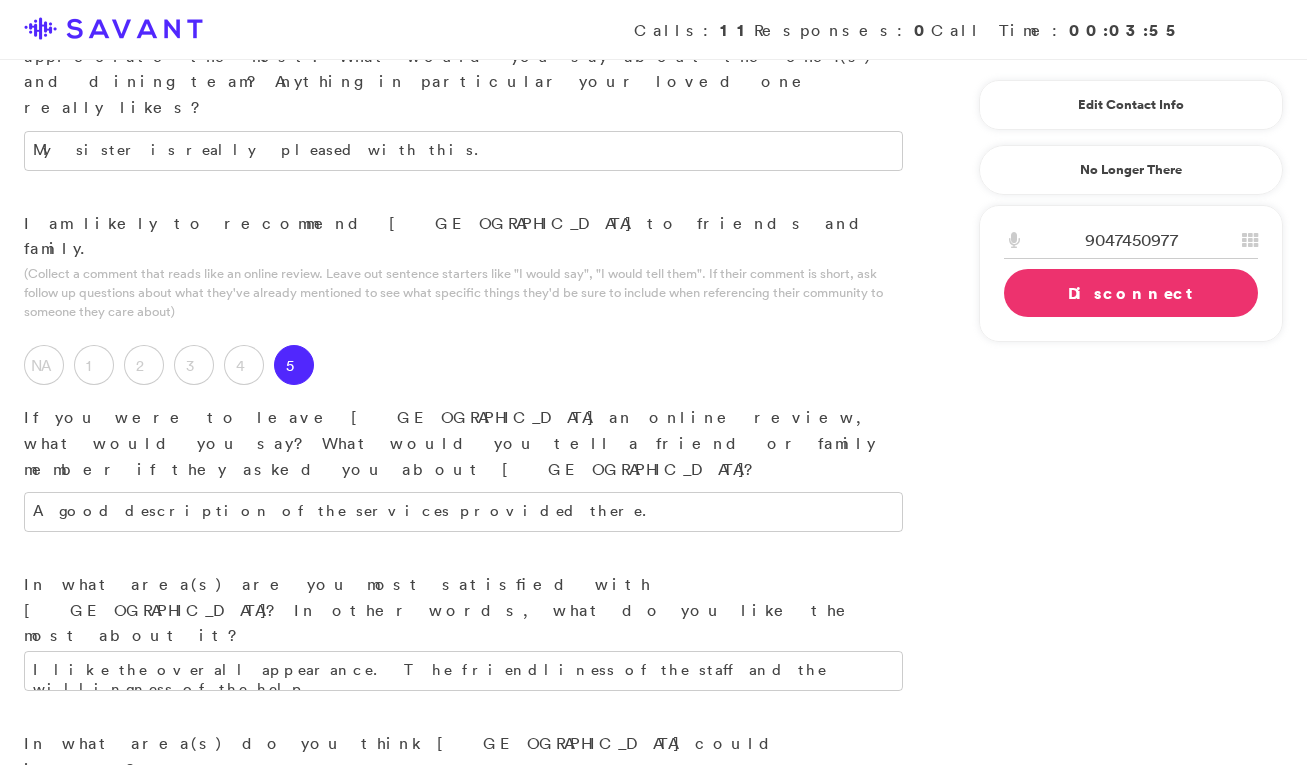 scroll, scrollTop: 2303, scrollLeft: 0, axis: vertical 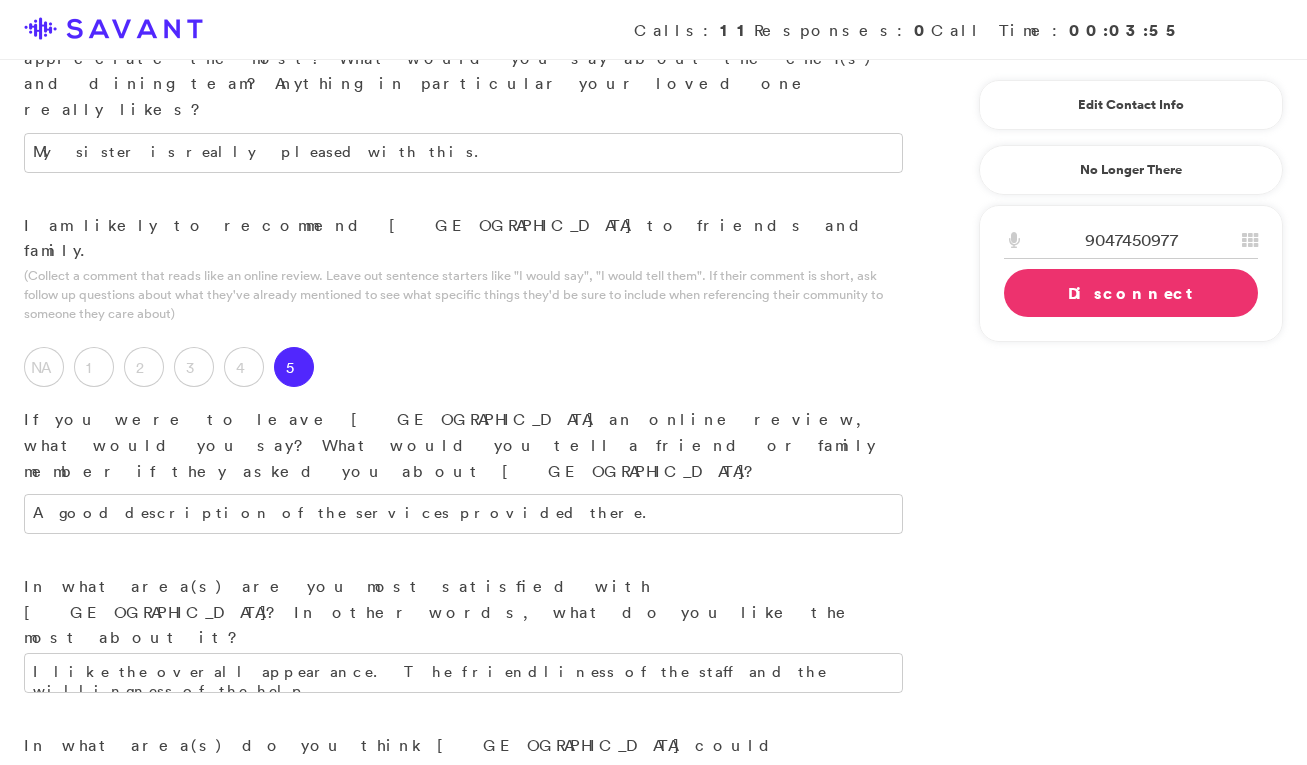 click on "Disconnect" at bounding box center [1131, 293] 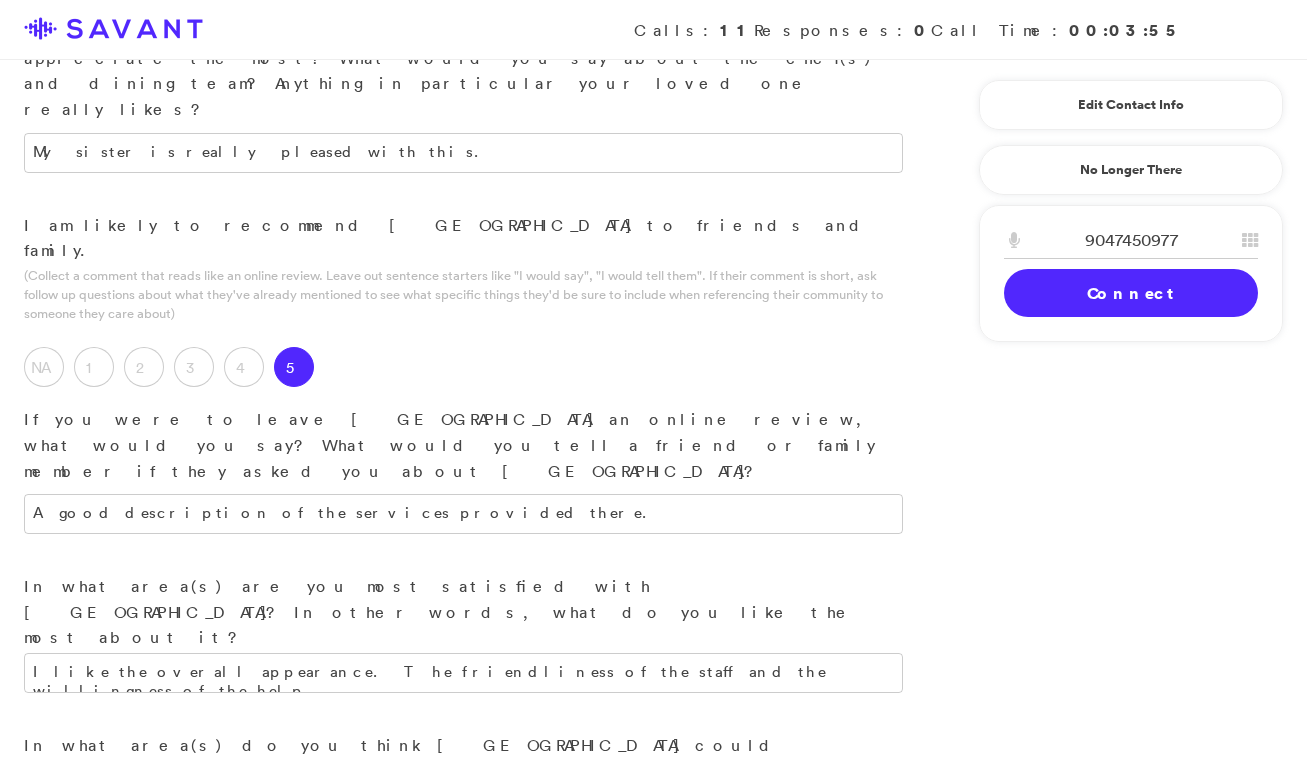 click on "Submit & Clock Out" at bounding box center [464, 1298] 